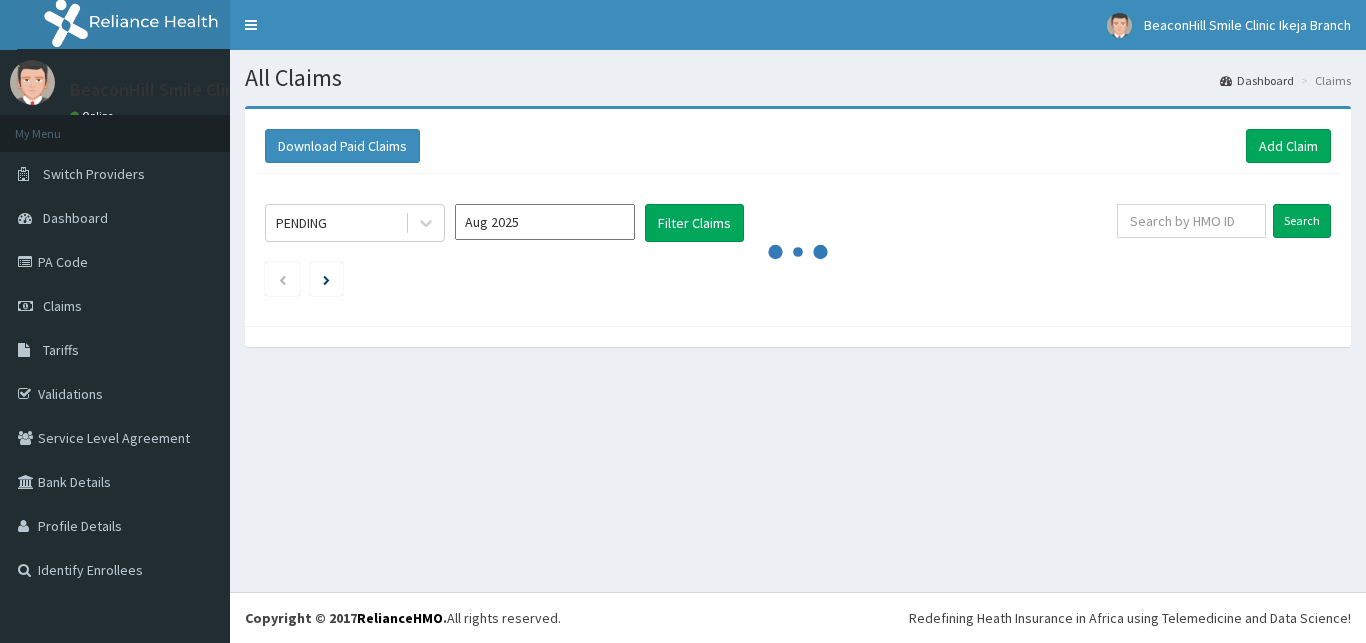 scroll, scrollTop: 0, scrollLeft: 0, axis: both 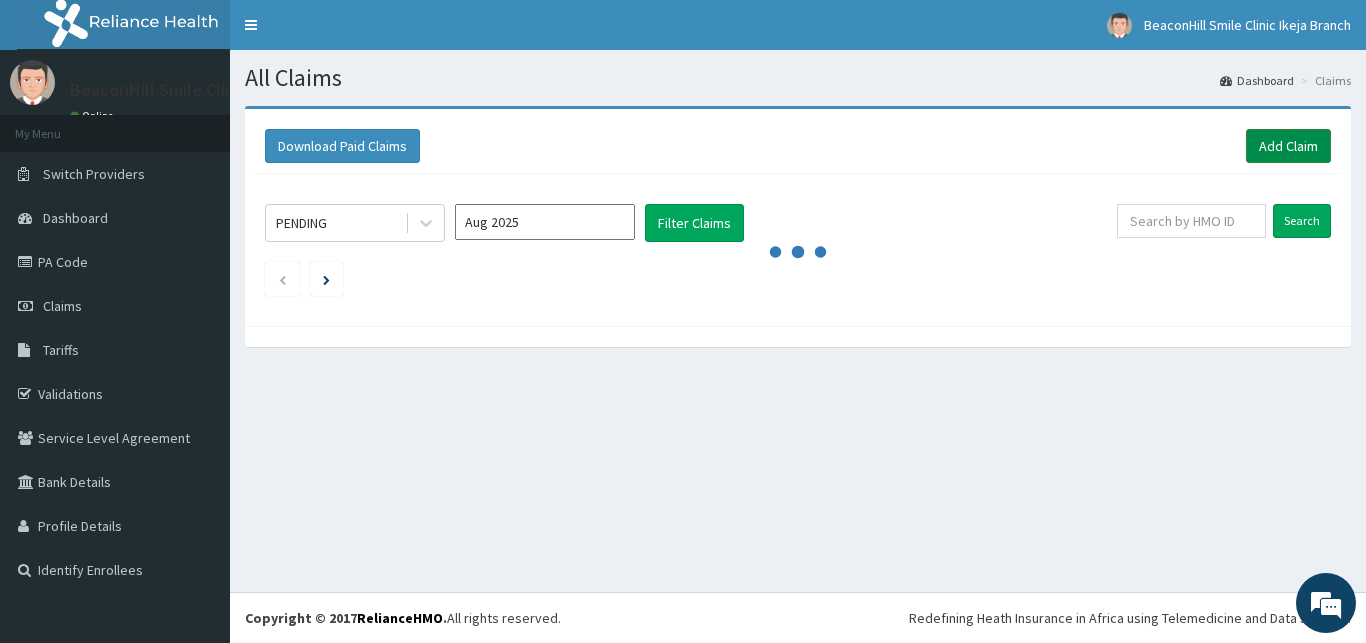 click on "Add Claim" at bounding box center (1288, 146) 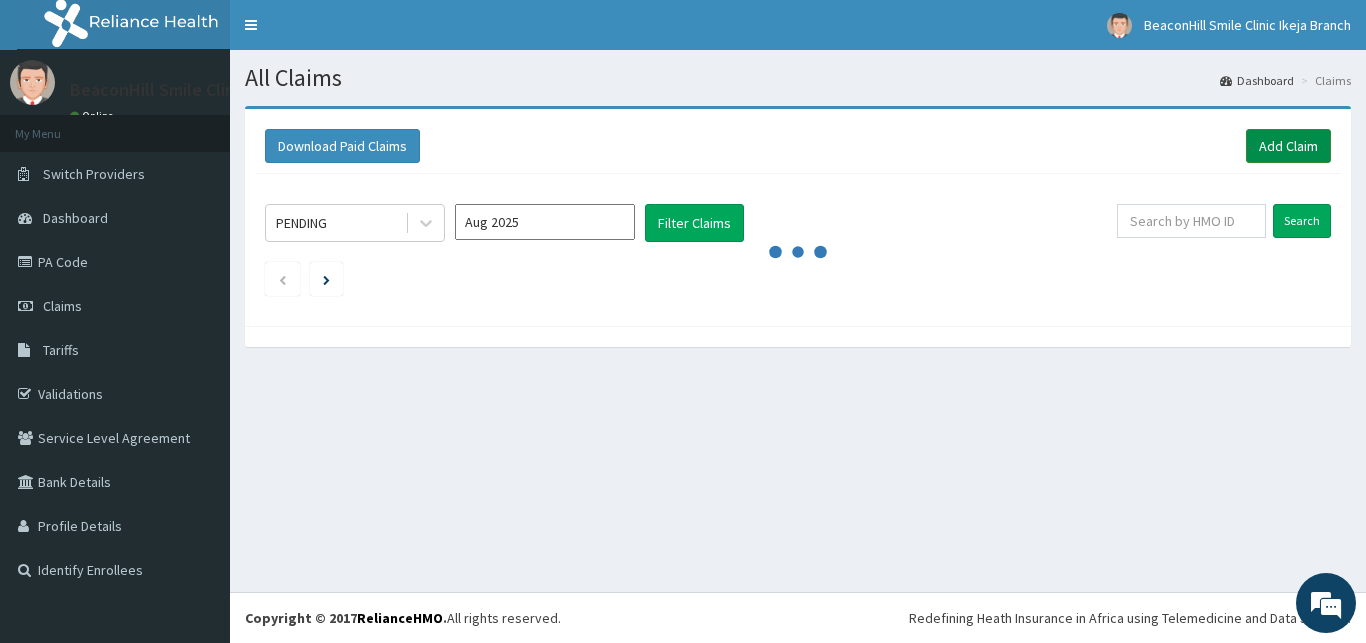 click on "Add Claim" at bounding box center (1288, 146) 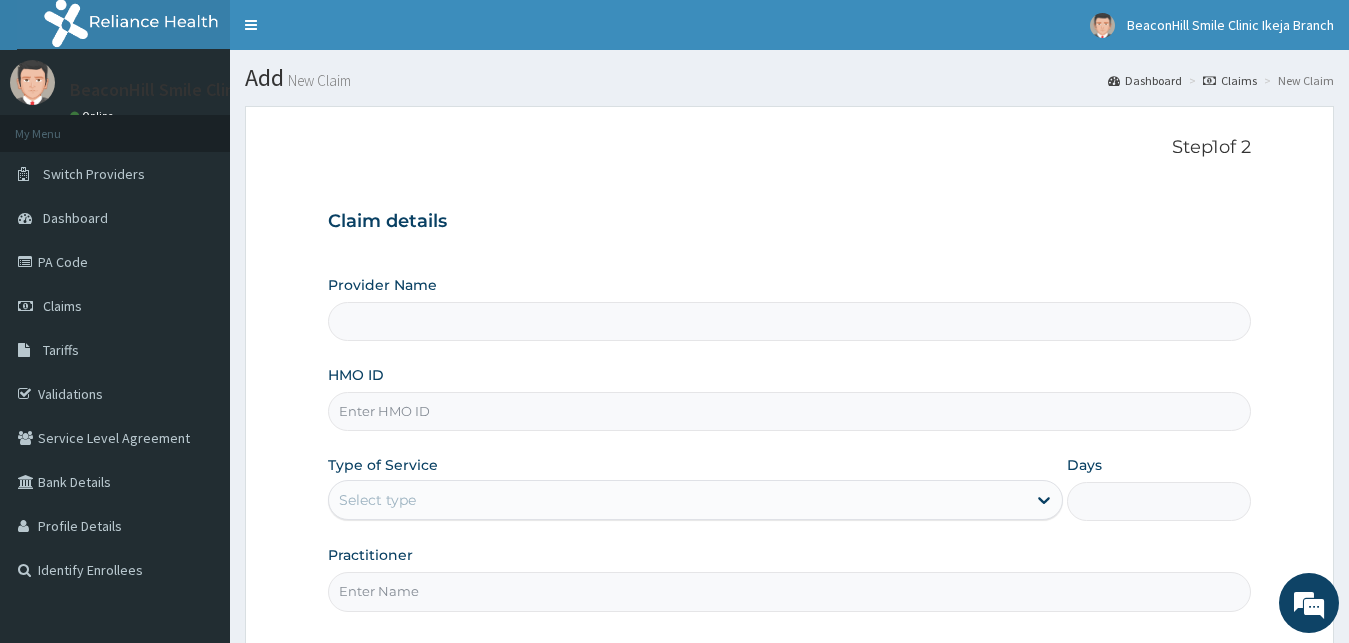 scroll, scrollTop: 0, scrollLeft: 0, axis: both 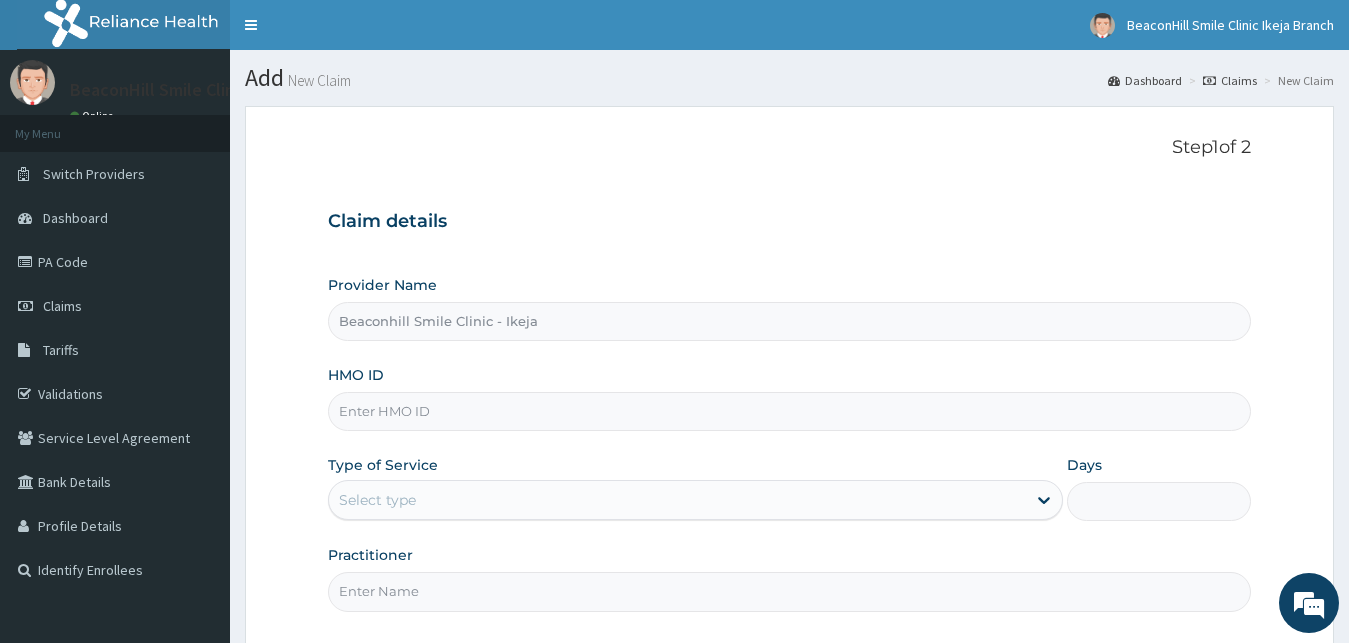 click on "HMO ID" at bounding box center [790, 411] 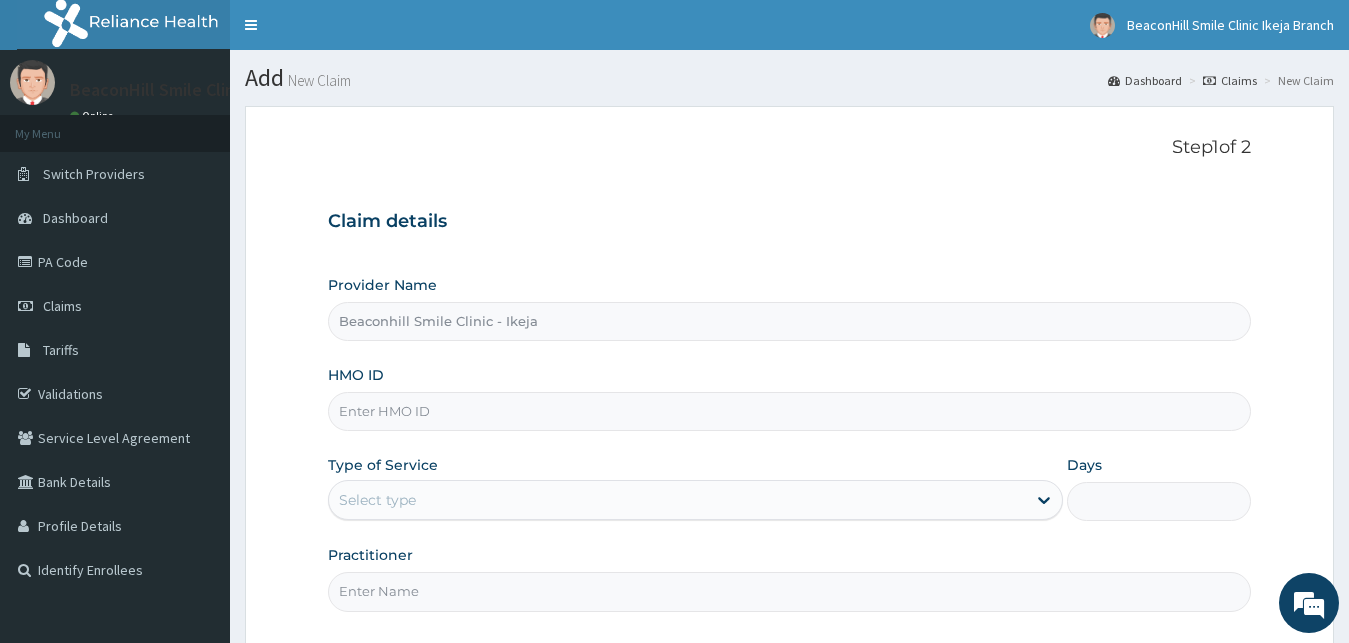scroll, scrollTop: 0, scrollLeft: 0, axis: both 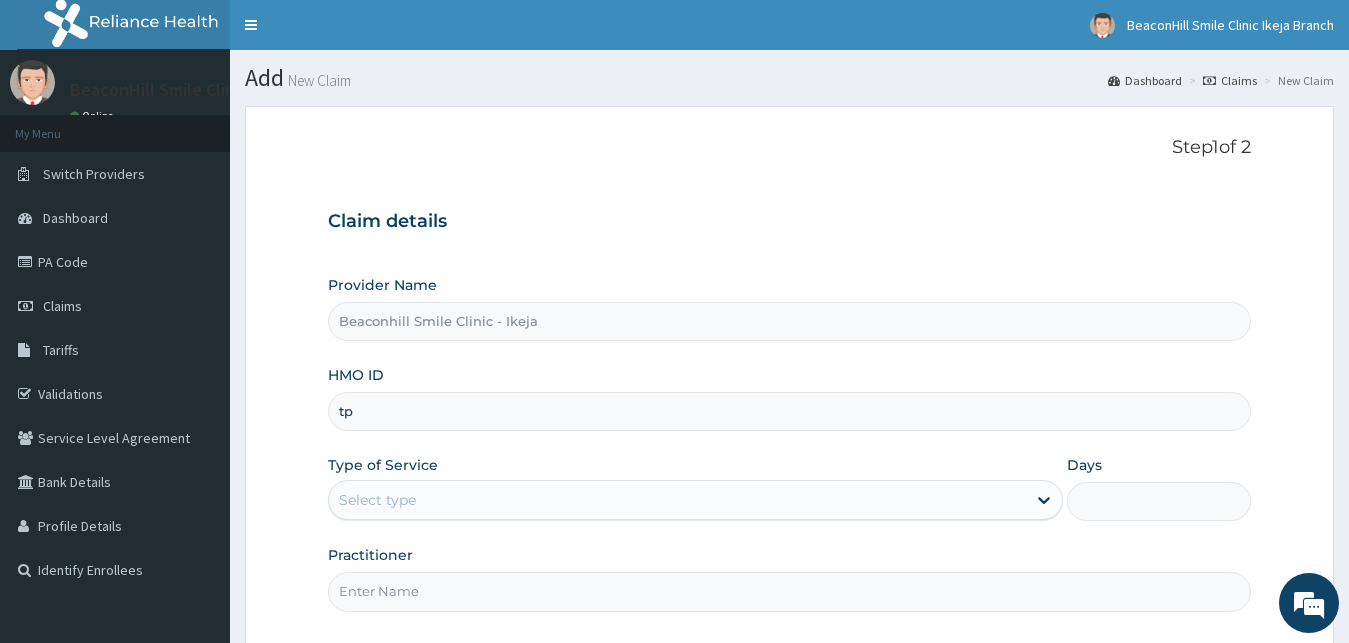 type on "t" 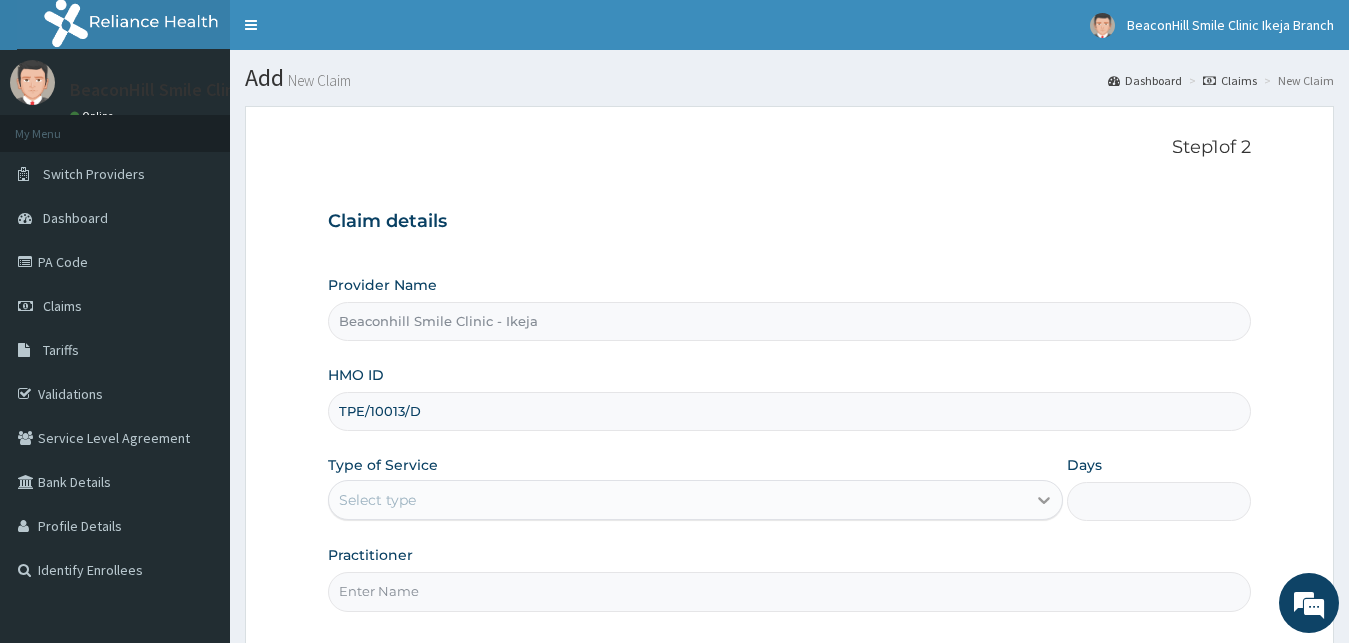 type on "TPE/10013/D" 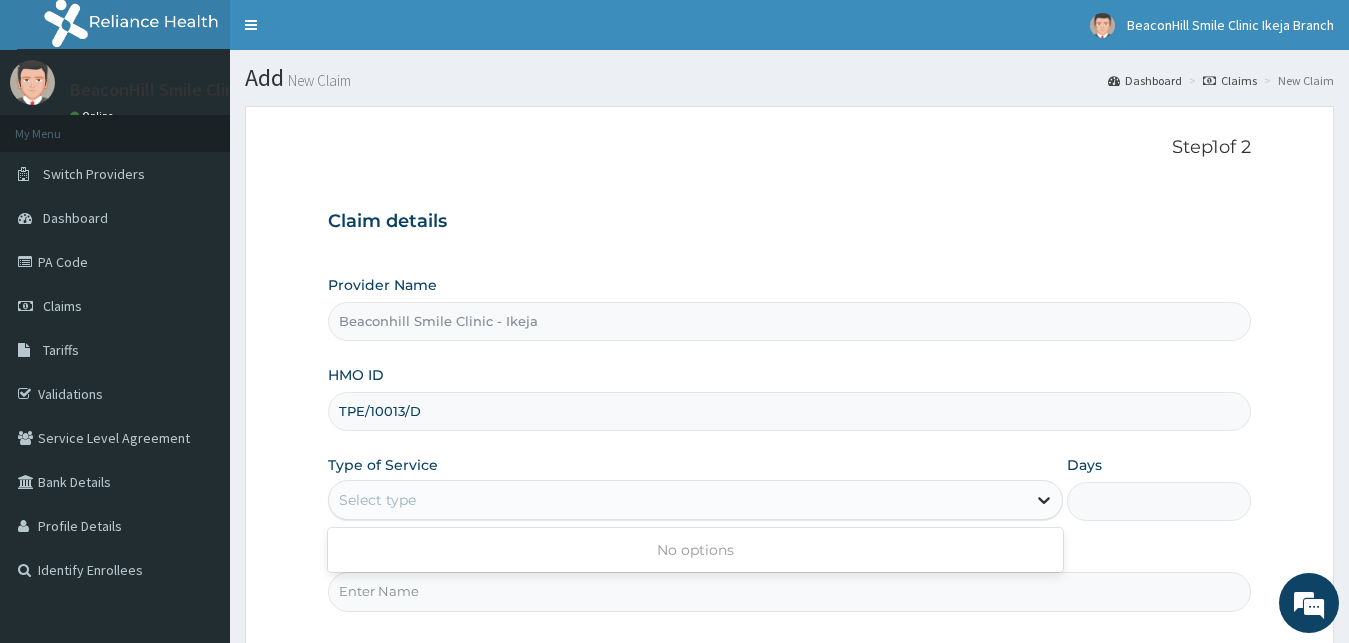 click 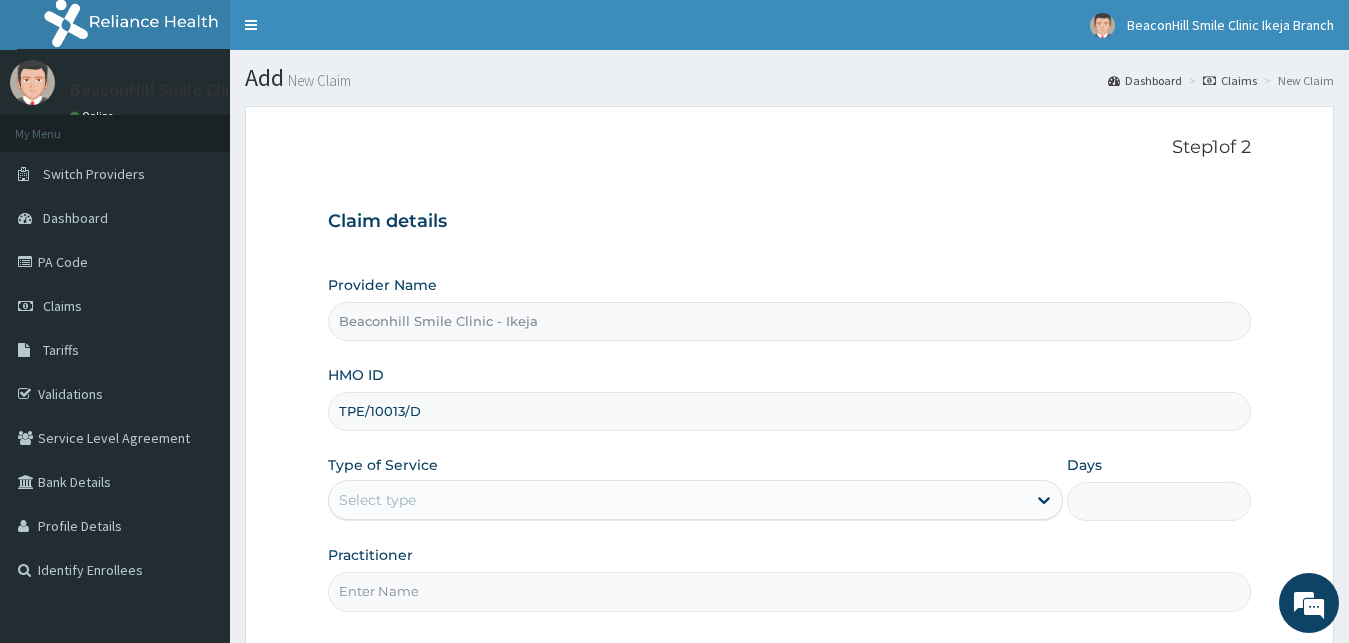 click on "Select type" at bounding box center [696, 500] 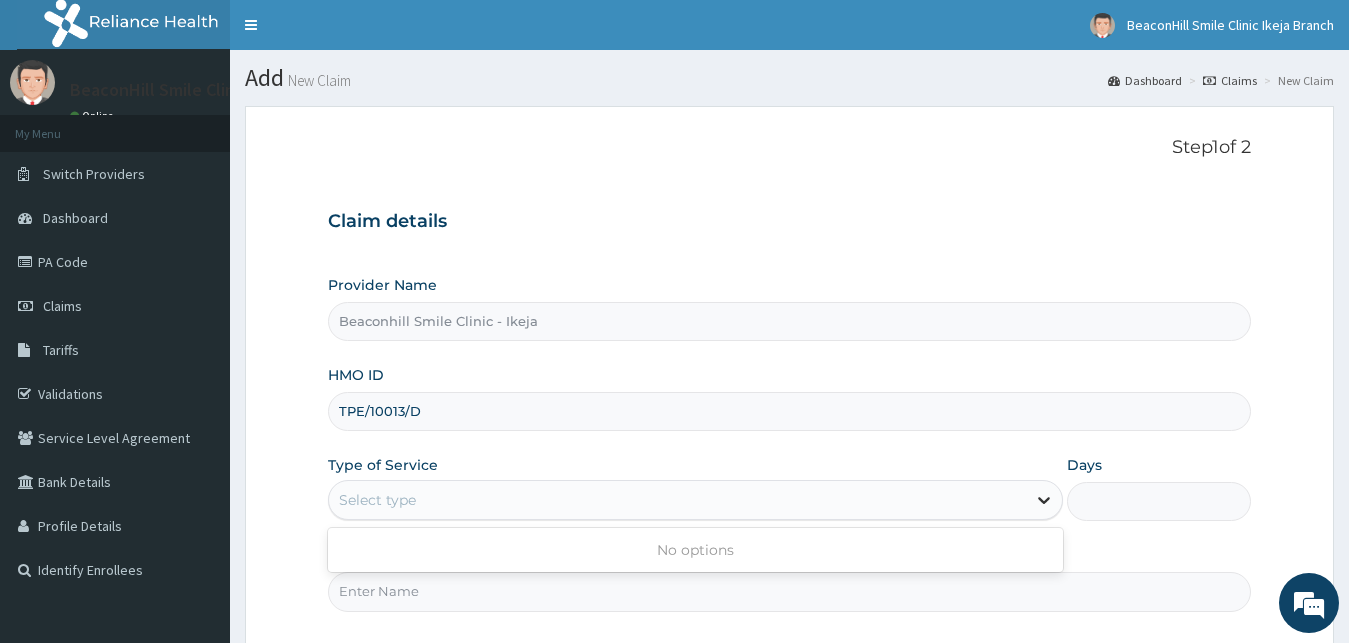 click 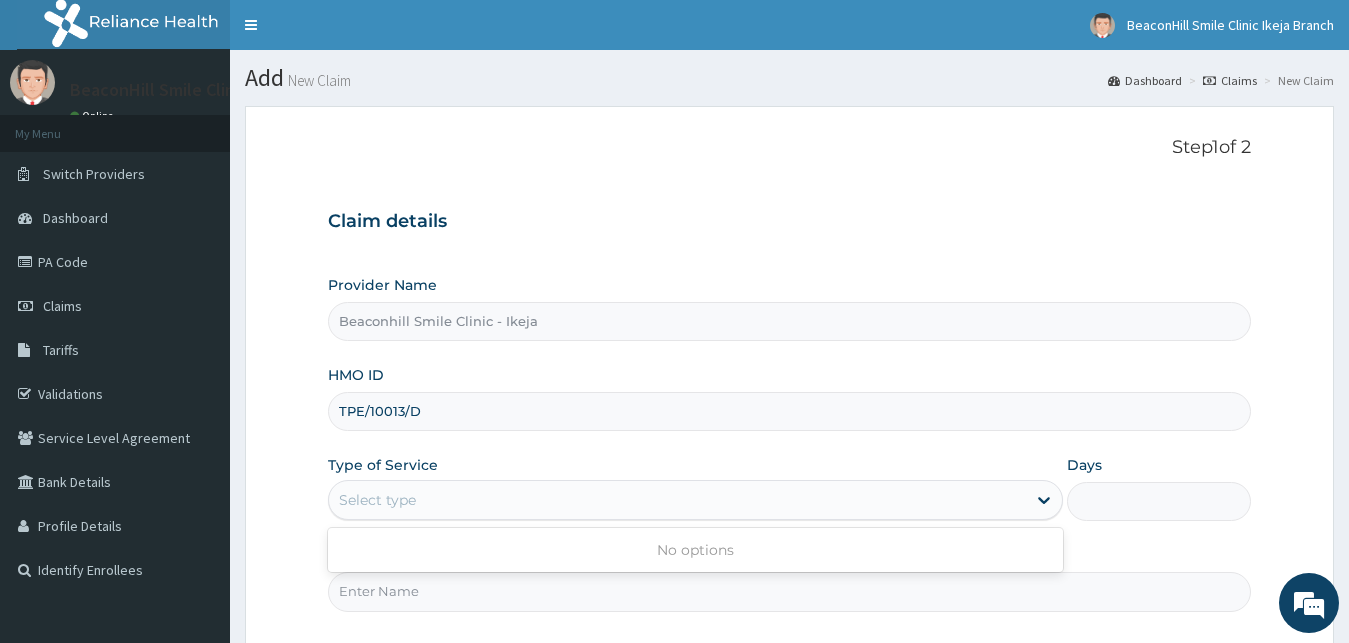 click on "No options" at bounding box center [696, 550] 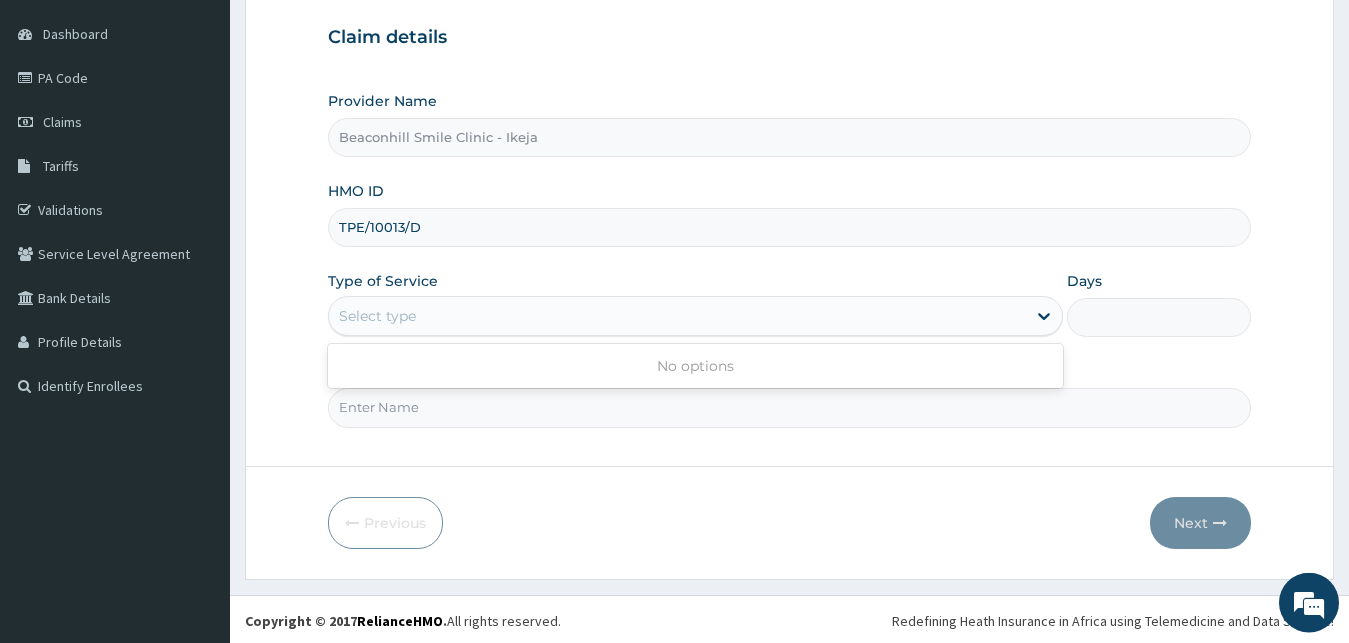 scroll, scrollTop: 187, scrollLeft: 0, axis: vertical 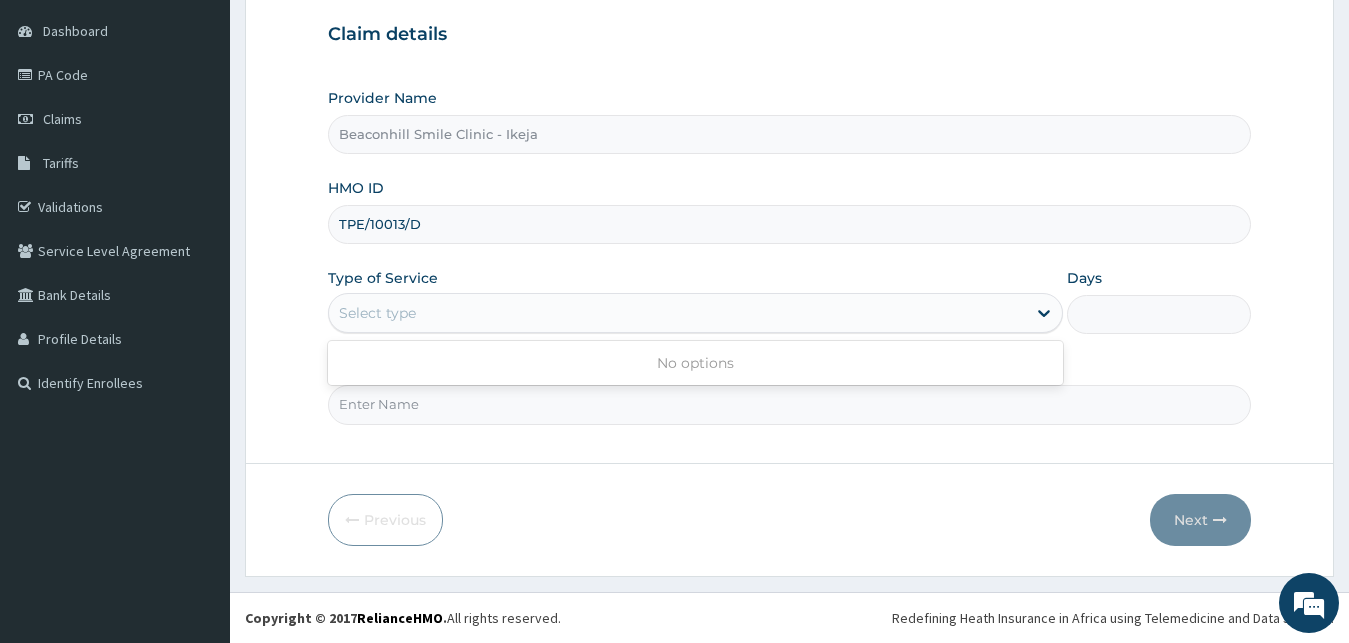 click on "No options" at bounding box center (696, 363) 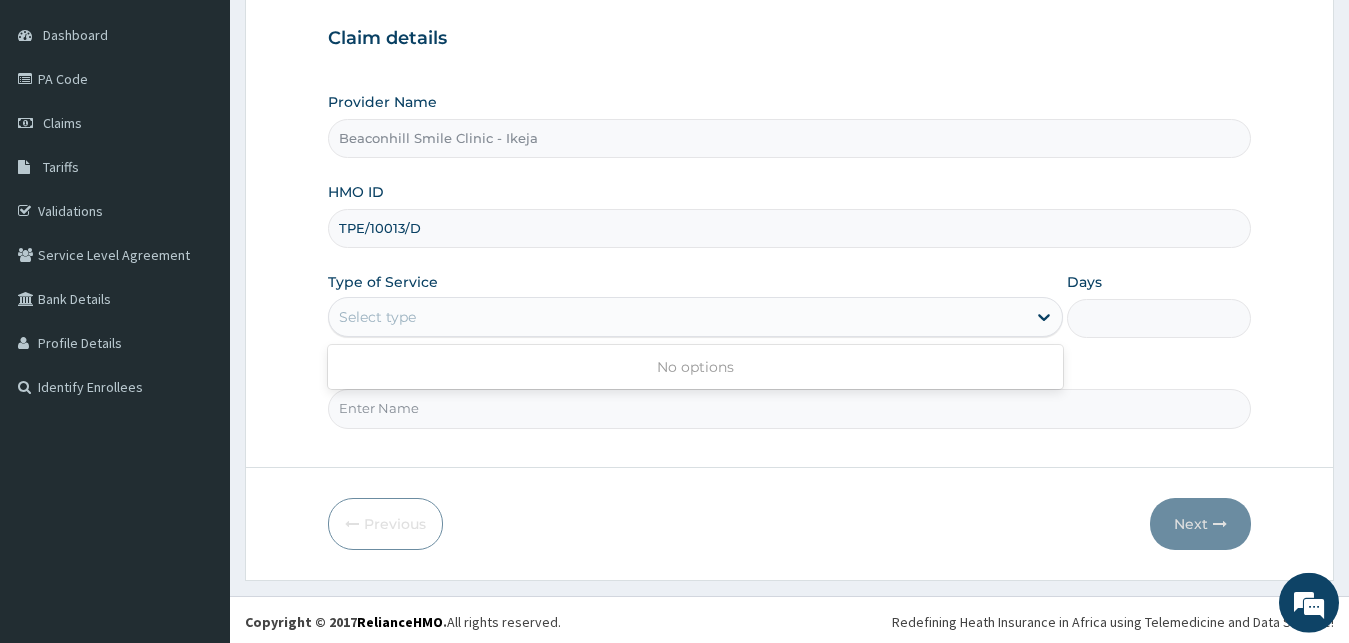 scroll, scrollTop: 187, scrollLeft: 0, axis: vertical 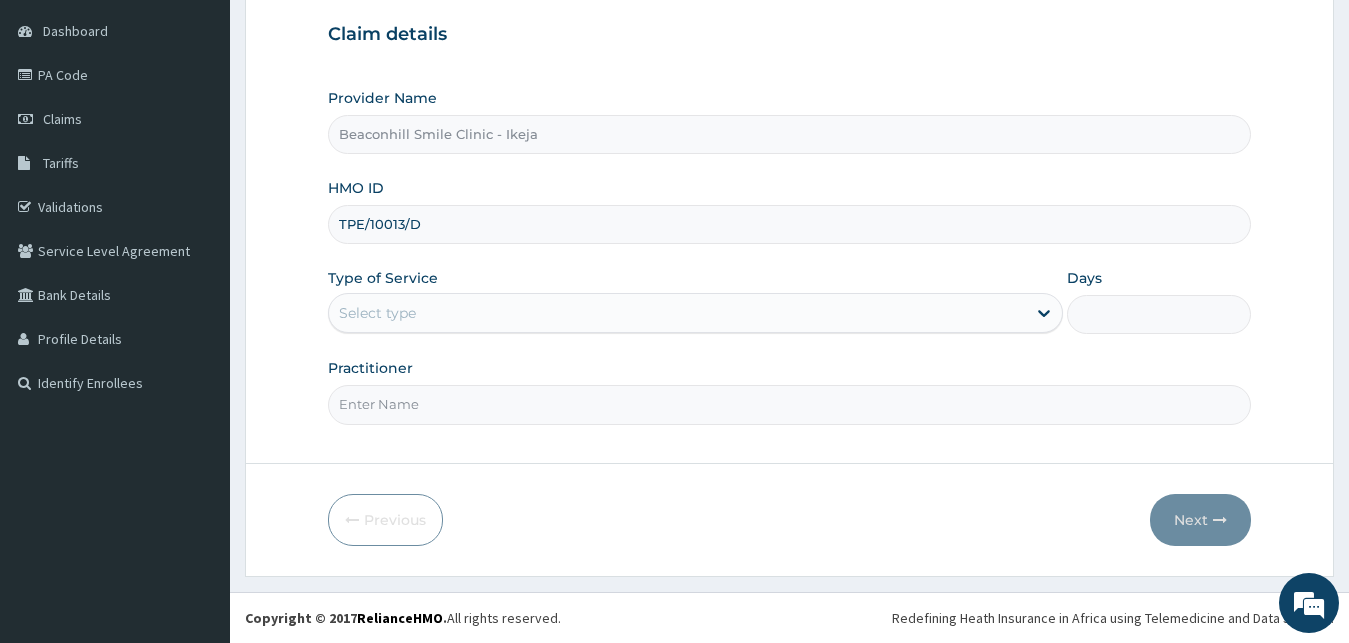 click on "Step  1  of 2 Claim details Provider Name Beaconhill Smile Clinic - Ikeja HMO ID TPE/10013/D Type of Service Select type Days Practitioner     Previous   Next" at bounding box center [789, 247] 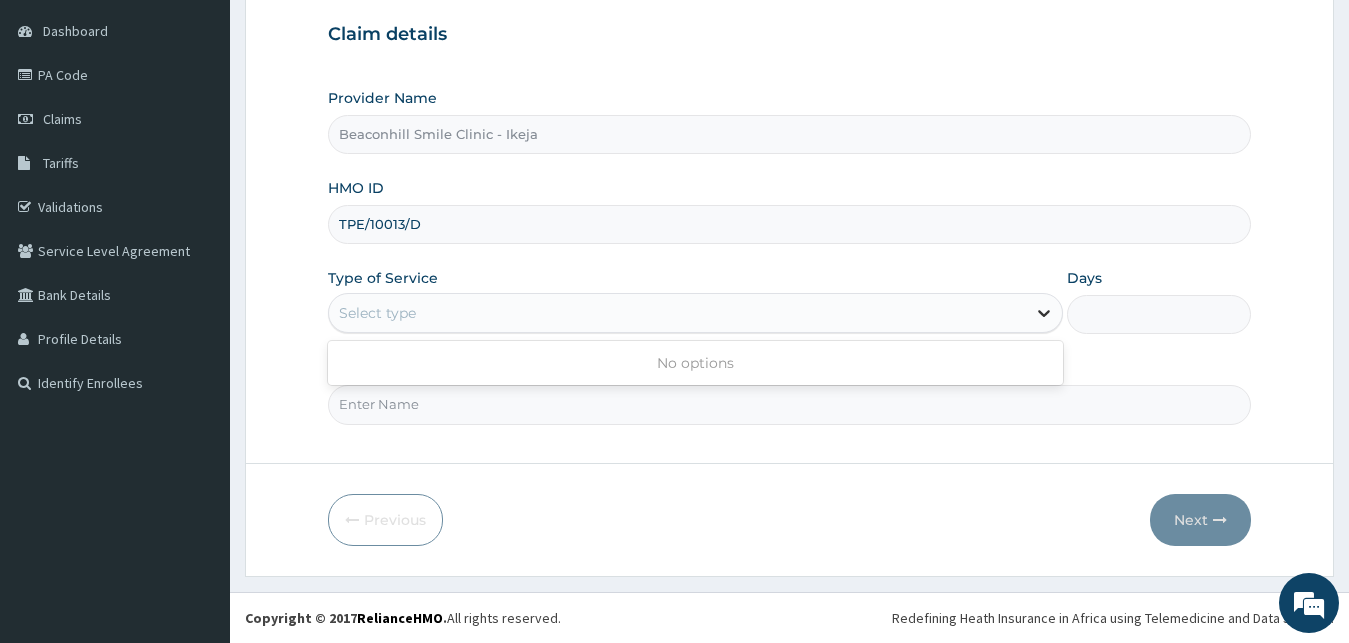 click 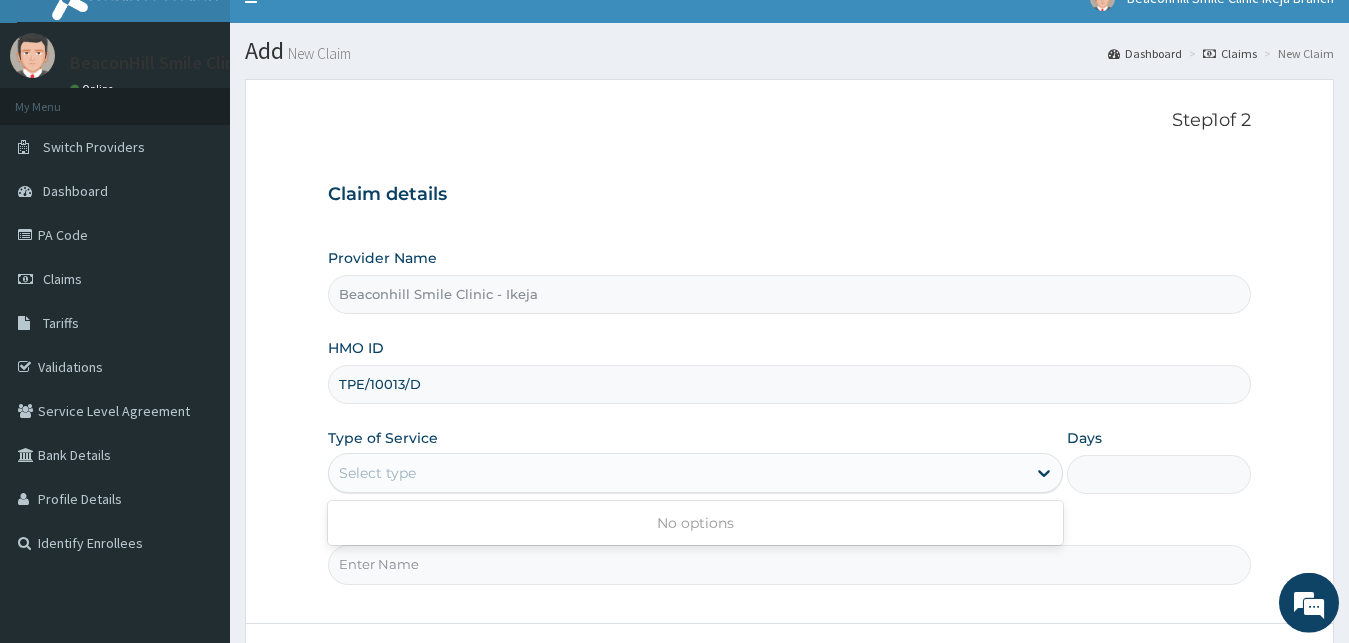 scroll, scrollTop: 0, scrollLeft: 0, axis: both 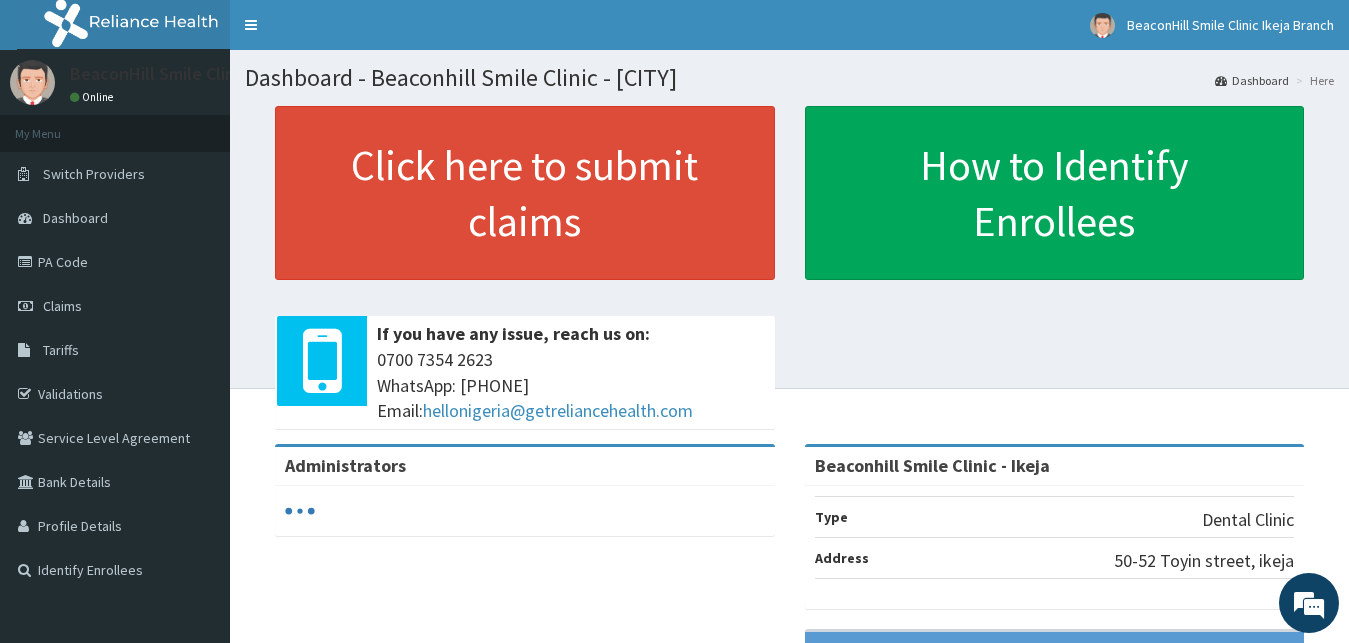 click on "Claims" at bounding box center (115, 306) 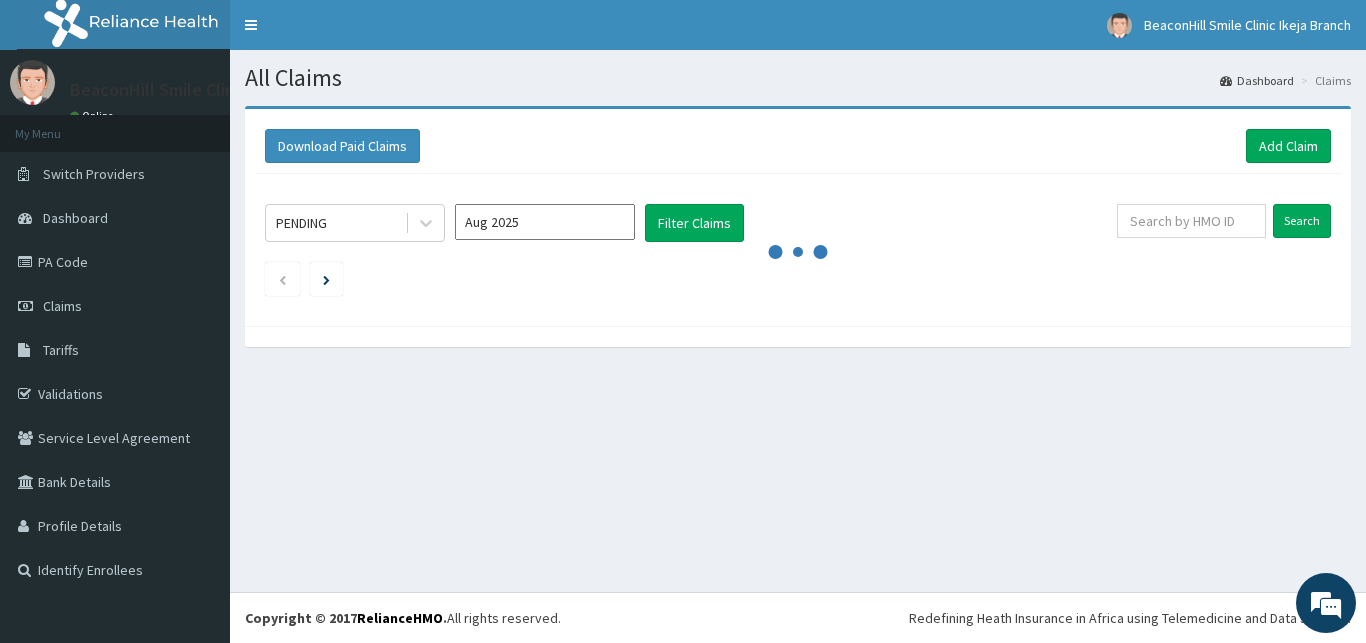 scroll, scrollTop: 0, scrollLeft: 0, axis: both 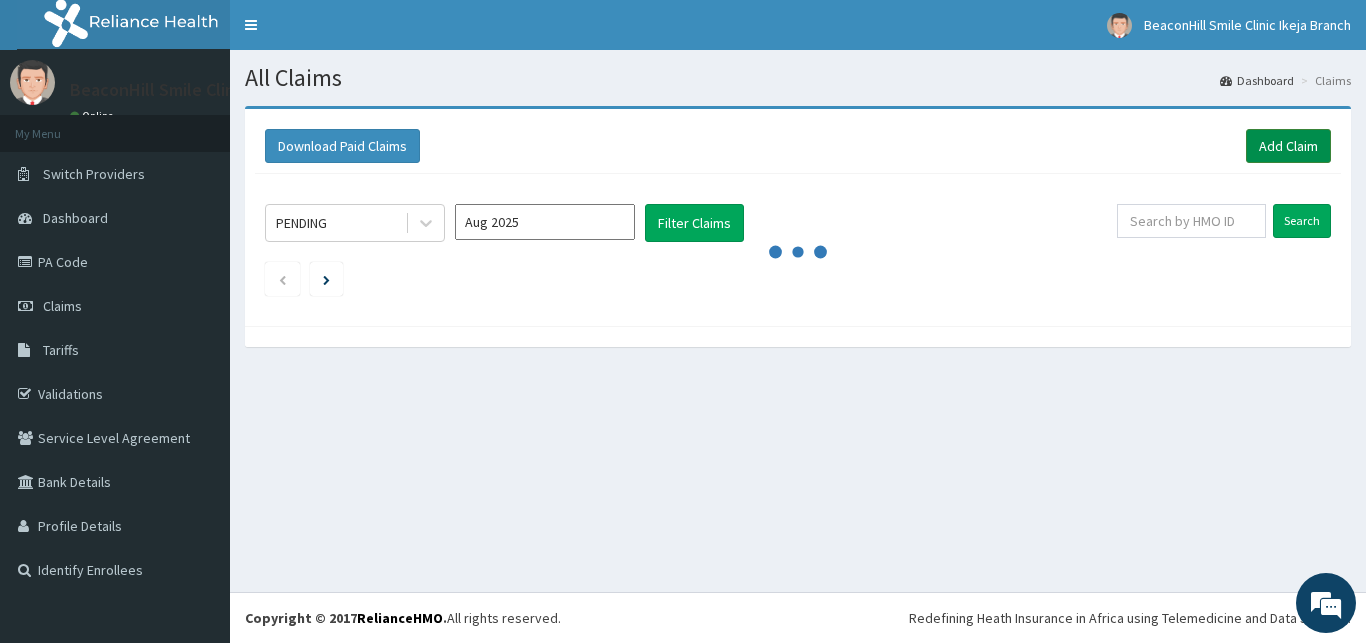 click on "Add Claim" at bounding box center (1288, 146) 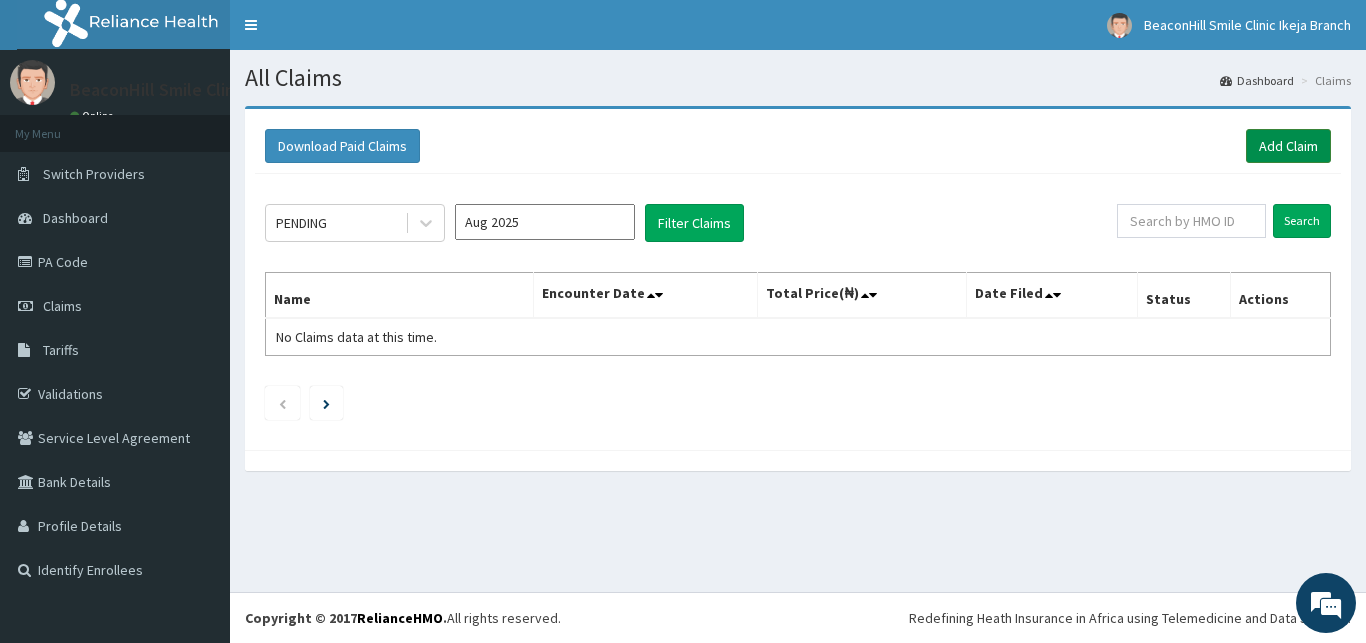 click on "Add Claim" at bounding box center (1288, 146) 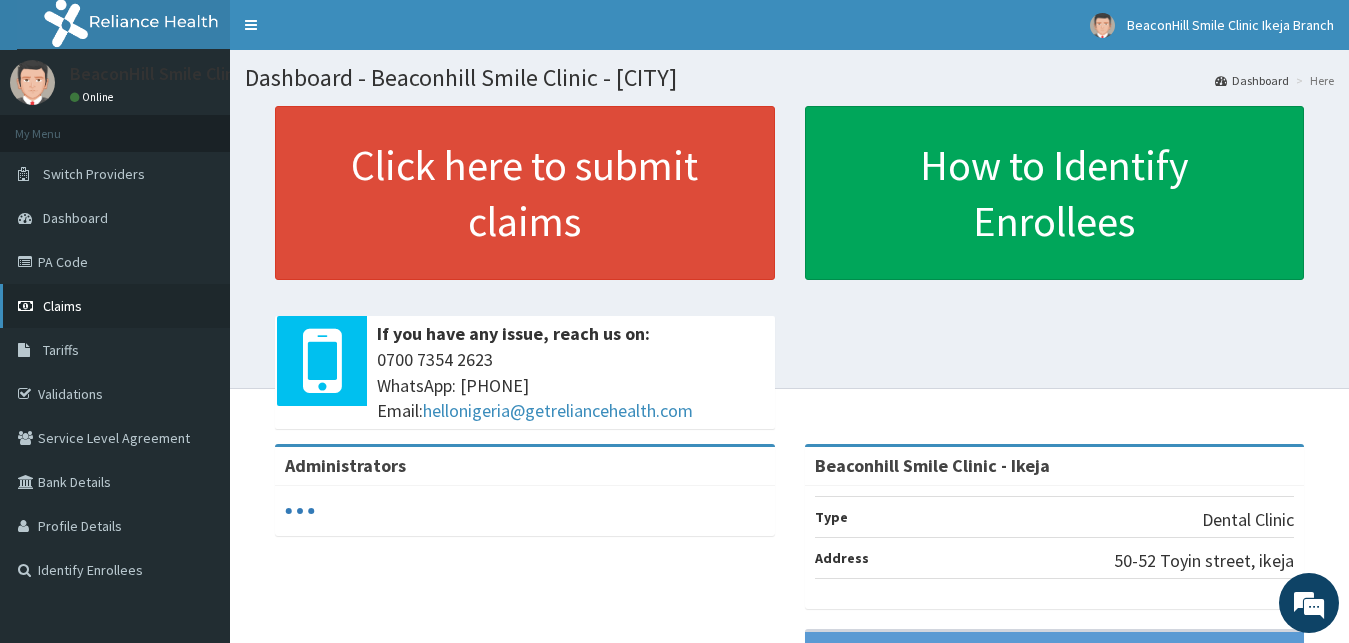 scroll, scrollTop: 0, scrollLeft: 0, axis: both 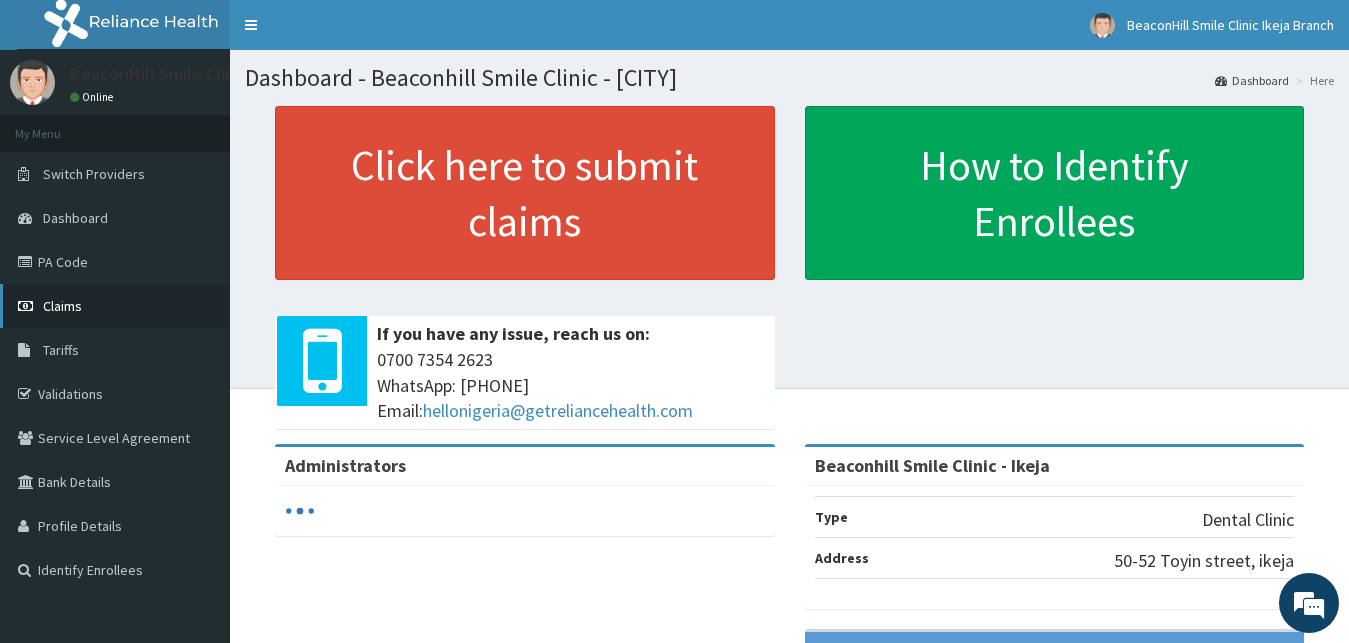 click on "Claims" at bounding box center [115, 306] 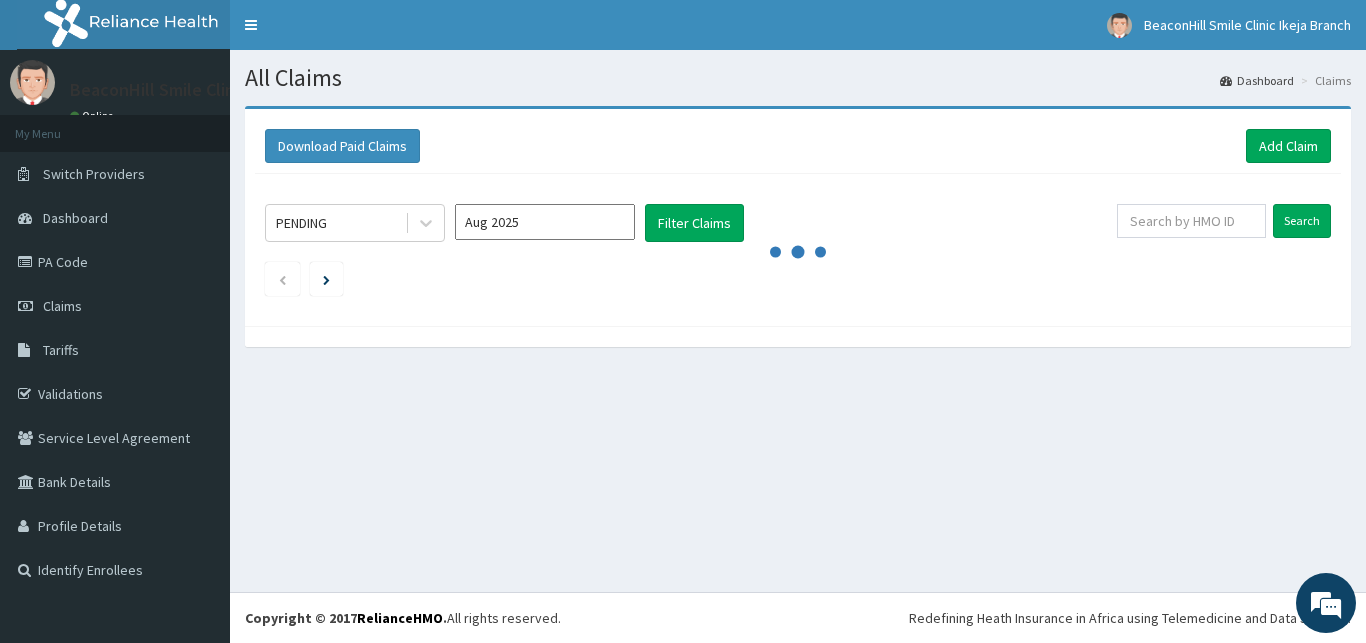 scroll, scrollTop: 0, scrollLeft: 0, axis: both 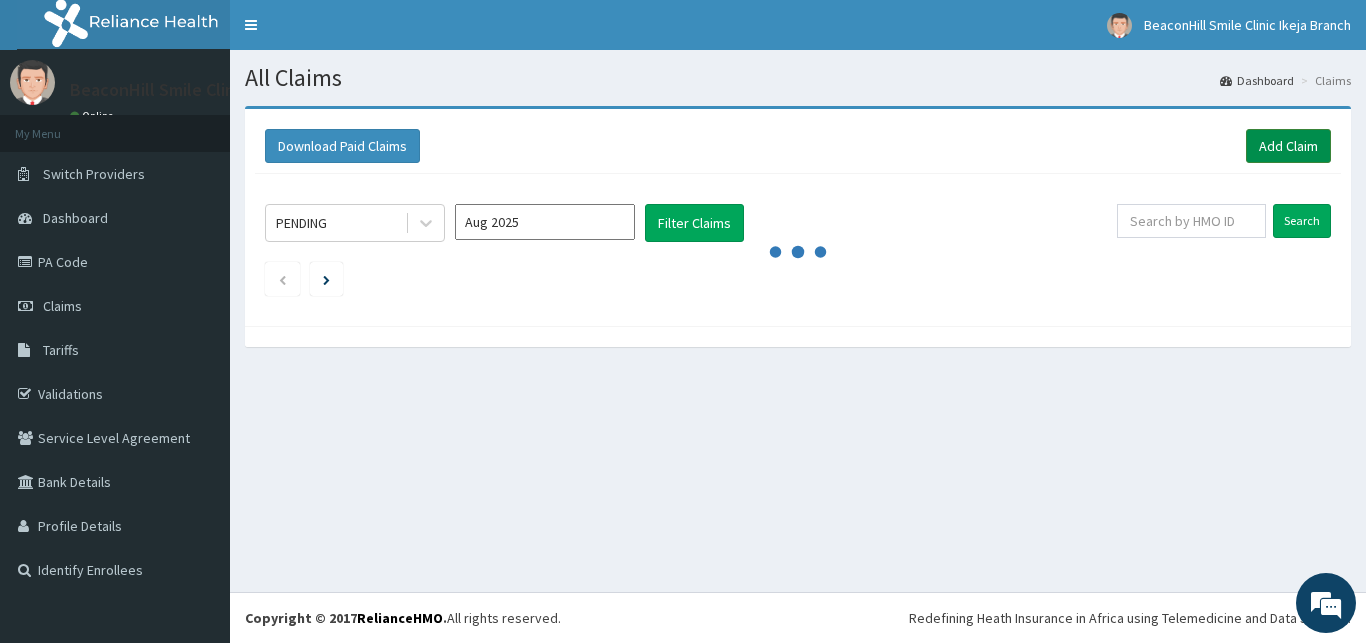 click on "Add Claim" at bounding box center [1288, 146] 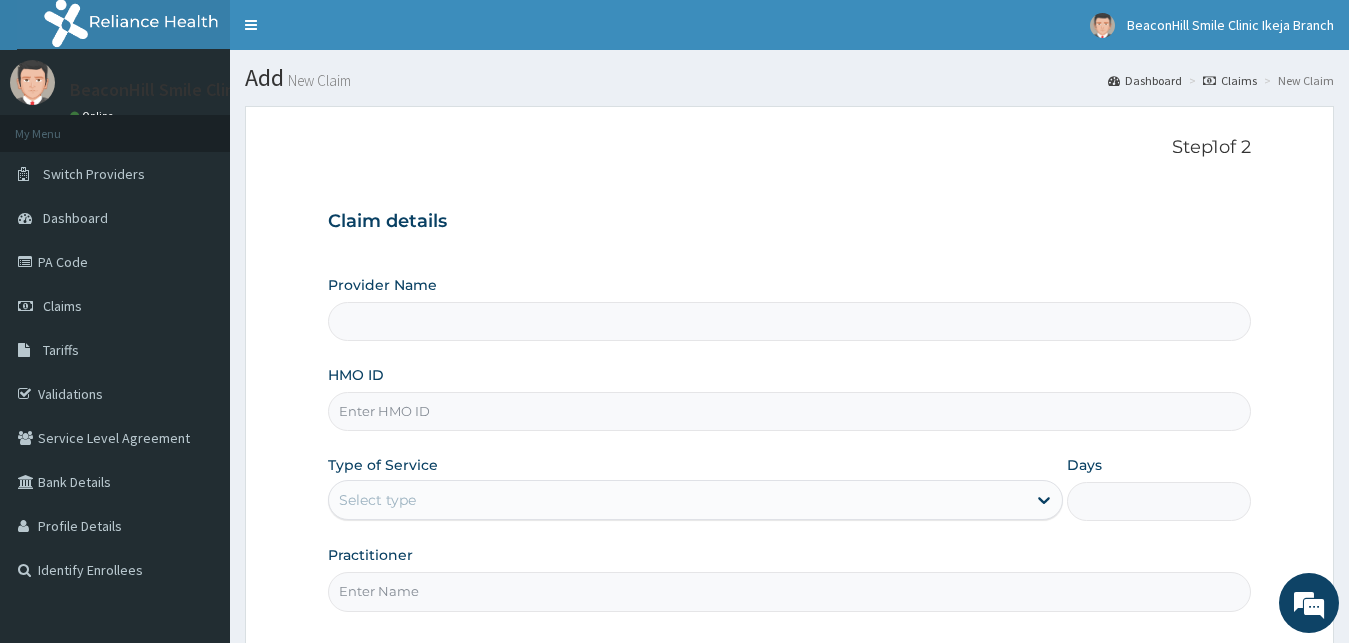 scroll, scrollTop: 0, scrollLeft: 0, axis: both 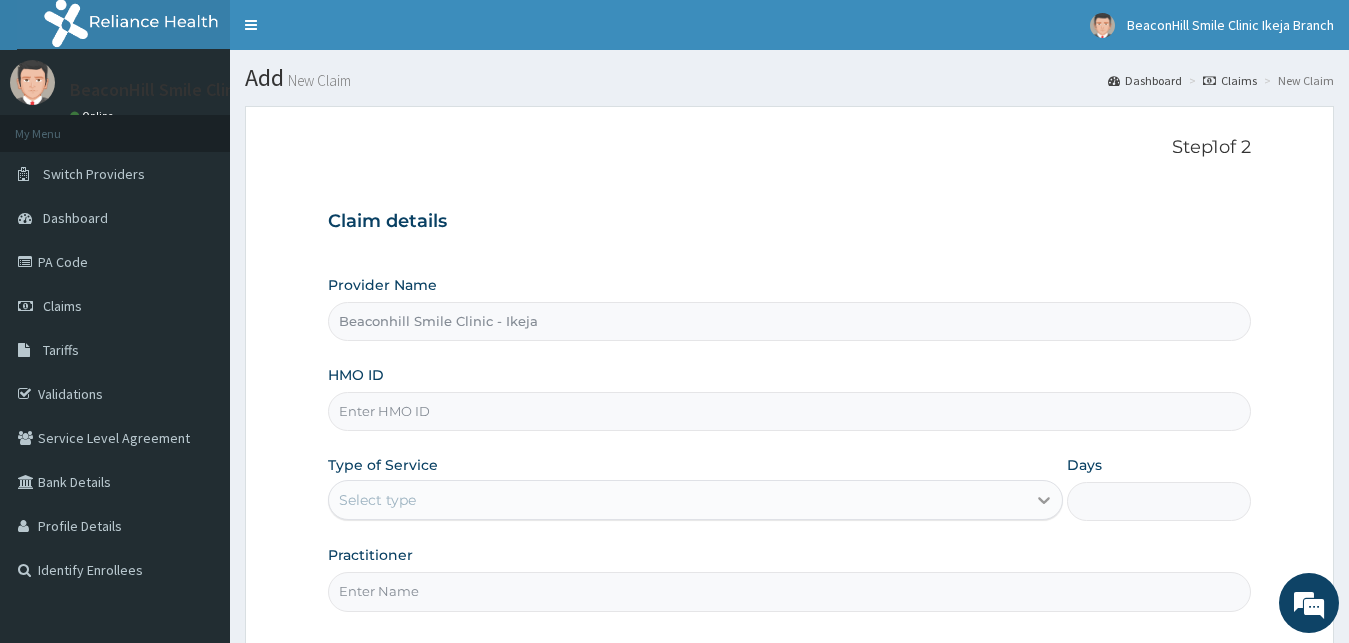 click 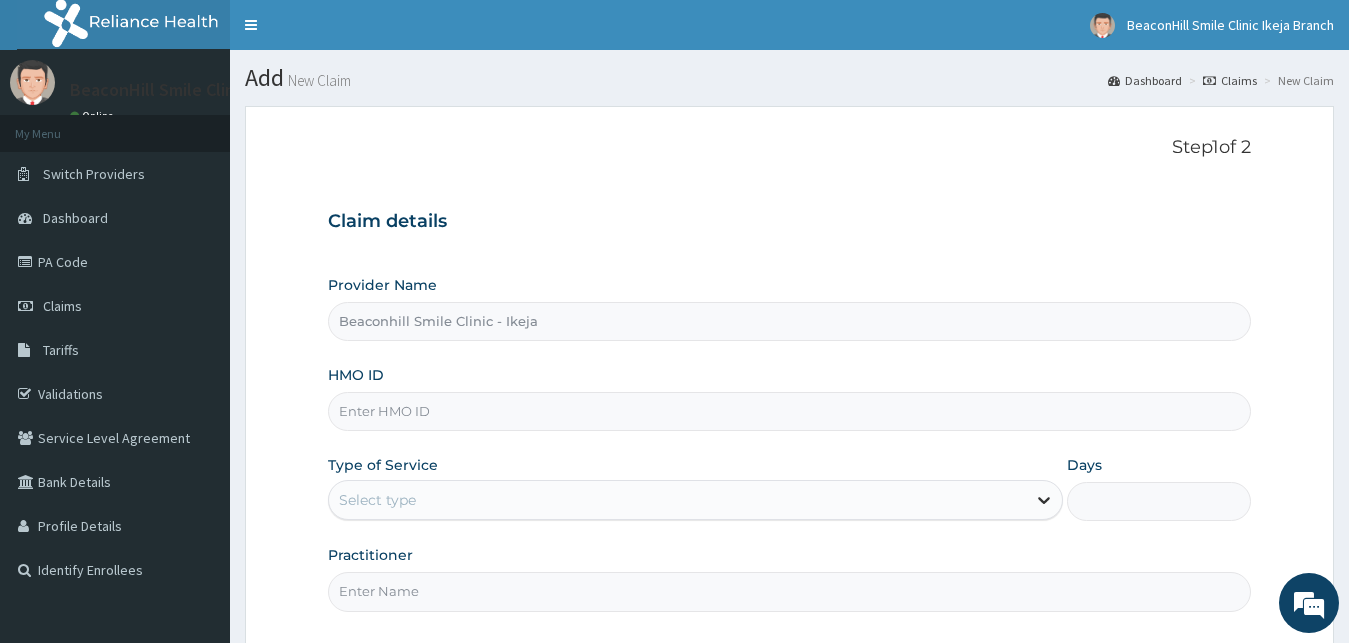 click 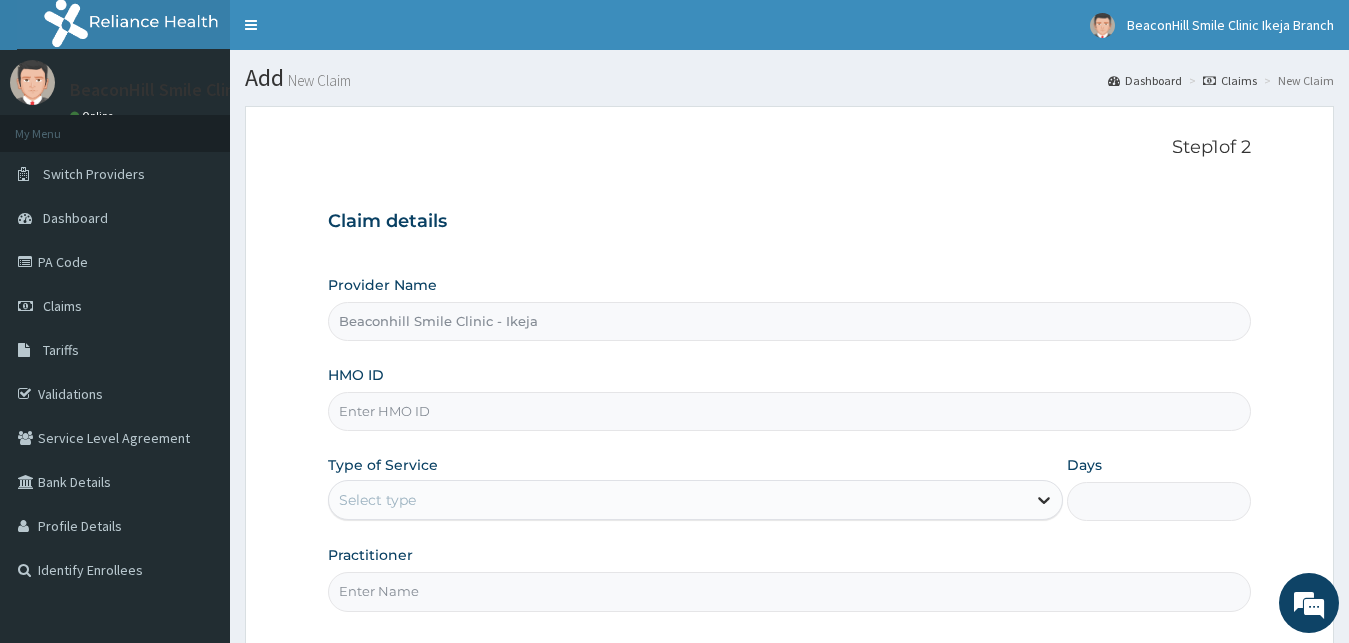 click 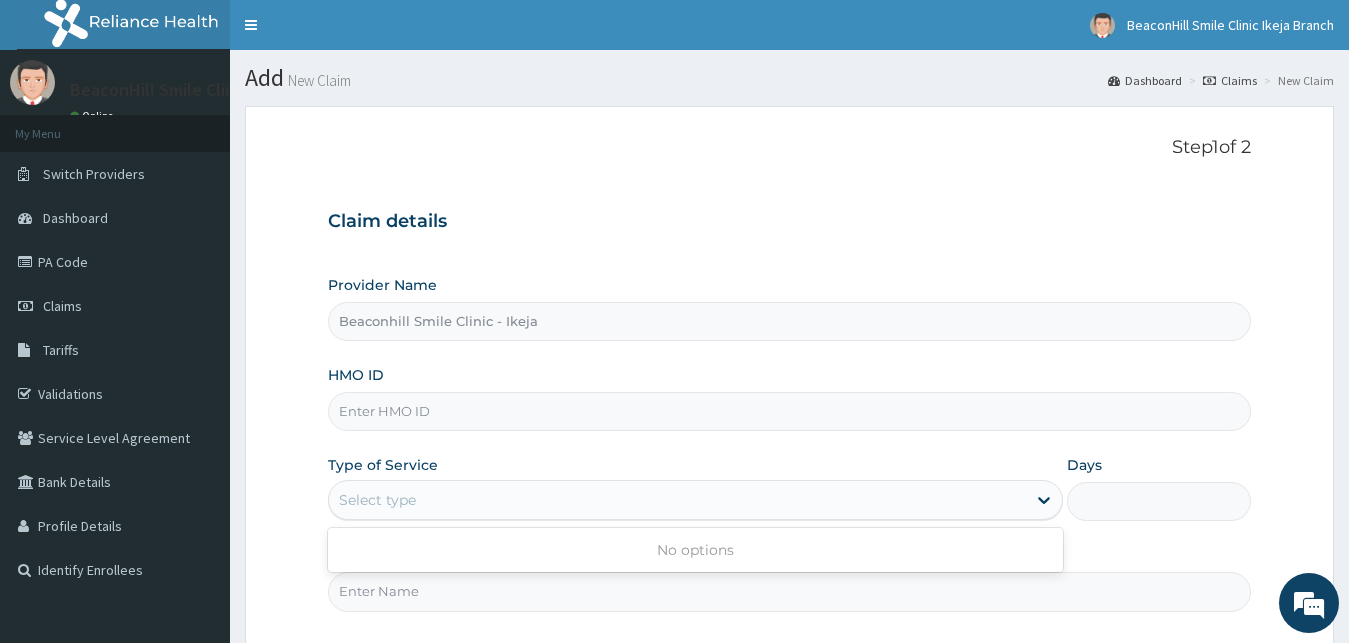scroll, scrollTop: 0, scrollLeft: 0, axis: both 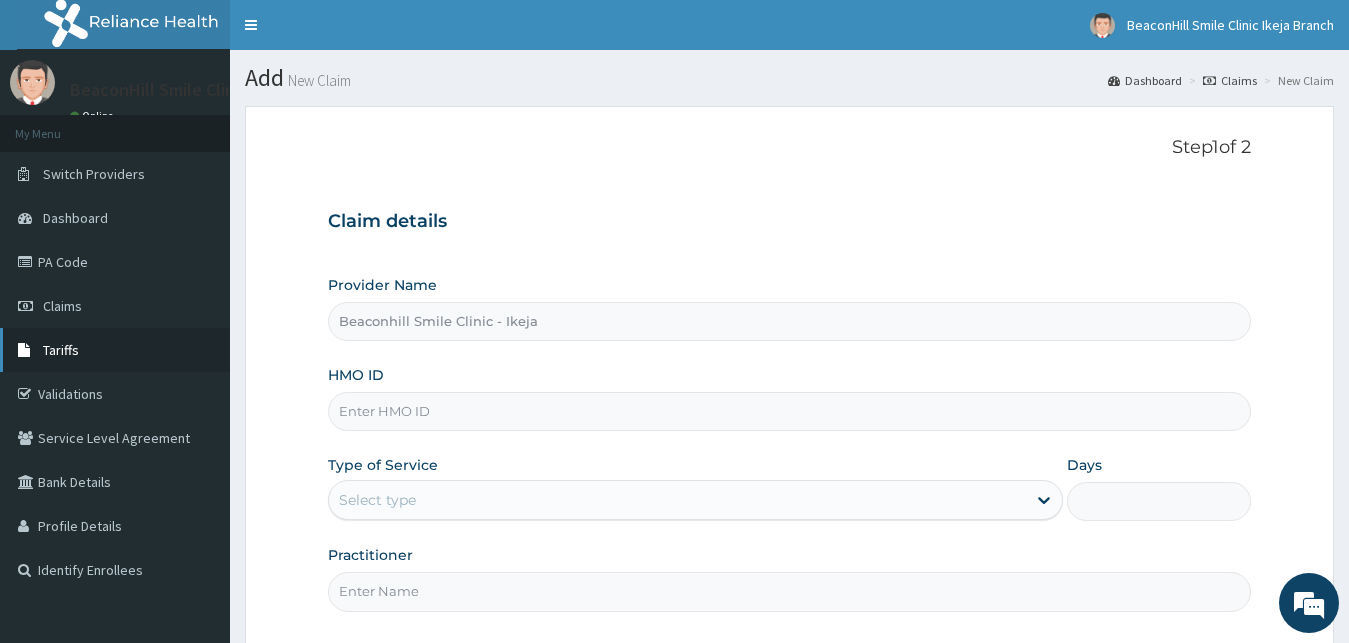 click on "Tariffs" at bounding box center [115, 350] 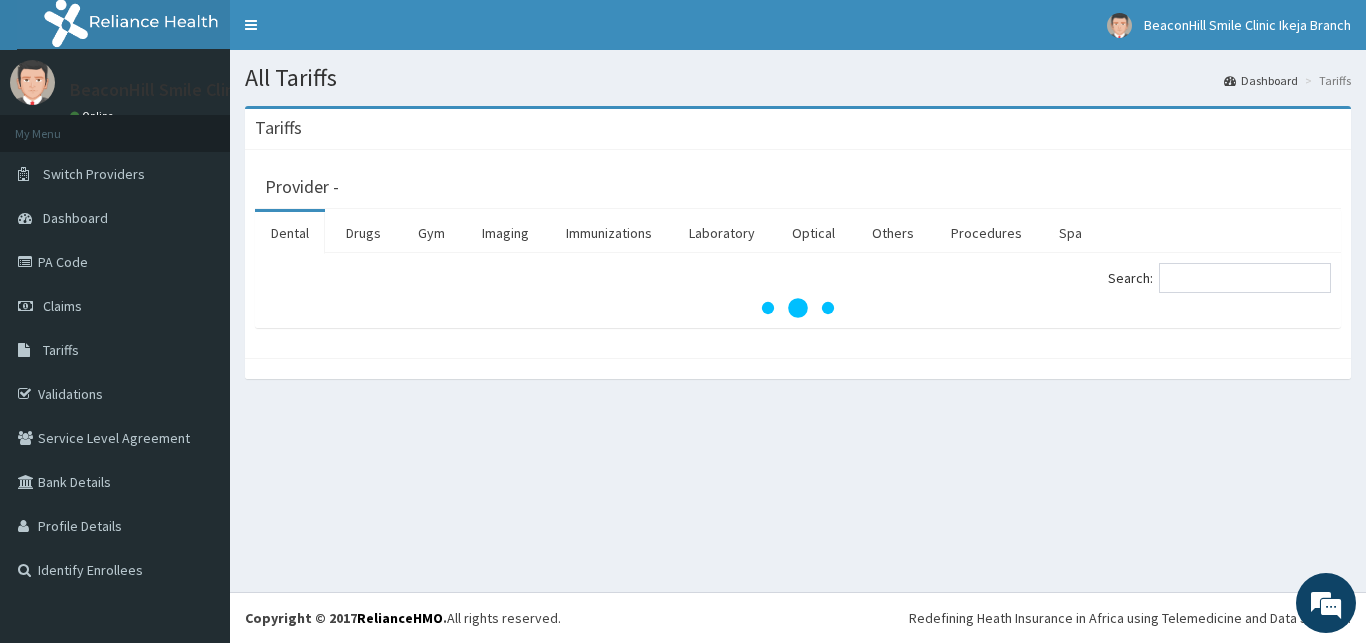 scroll, scrollTop: 0, scrollLeft: 0, axis: both 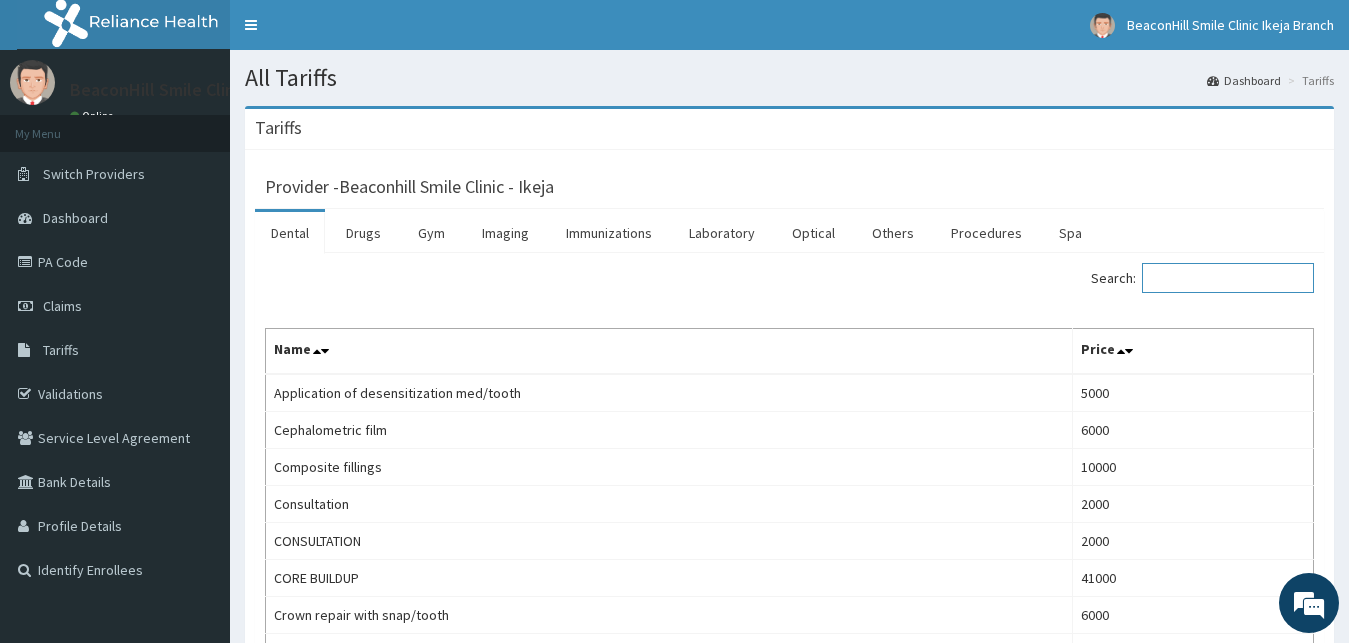 click on "Search:" at bounding box center [1228, 278] 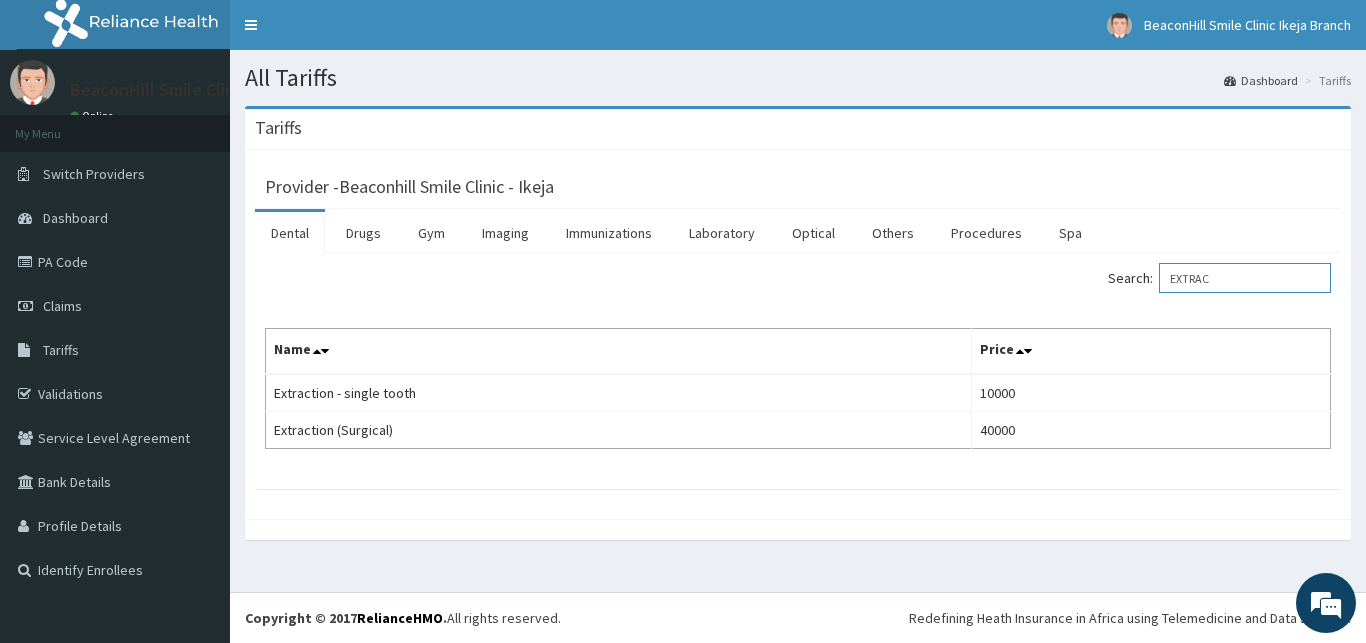 scroll, scrollTop: 0, scrollLeft: 0, axis: both 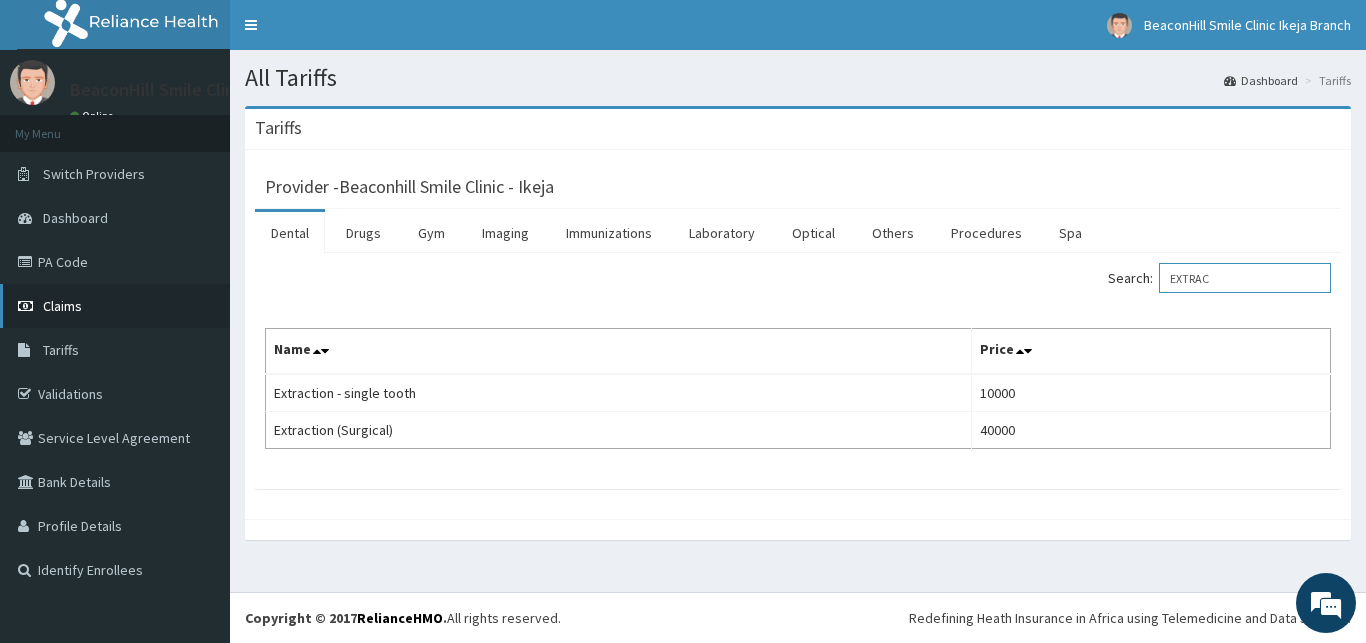 type on "EXTRAC" 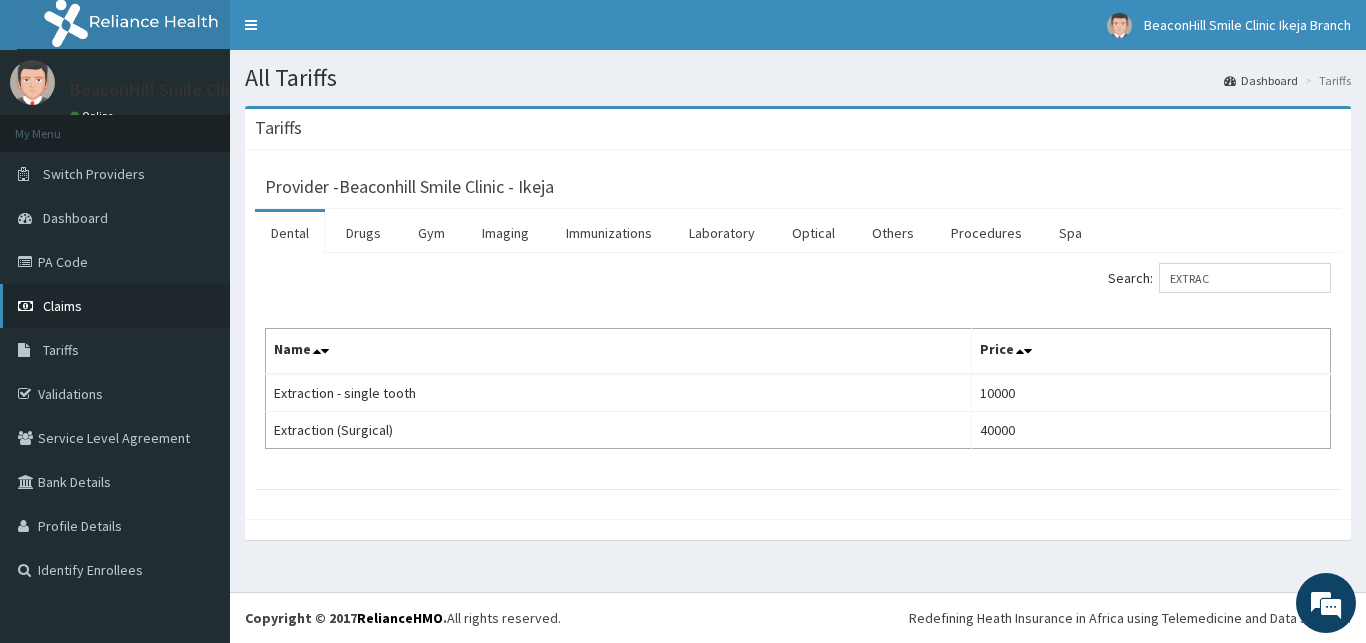 click on "Claims" at bounding box center (115, 306) 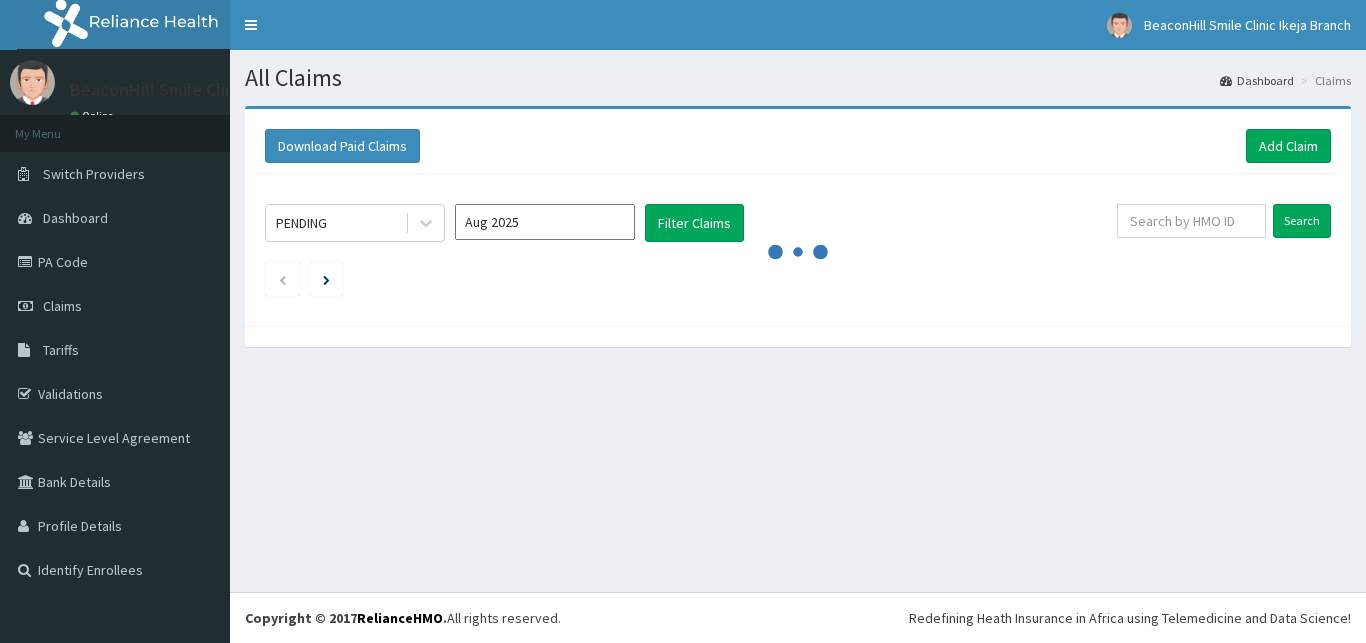 scroll, scrollTop: 0, scrollLeft: 0, axis: both 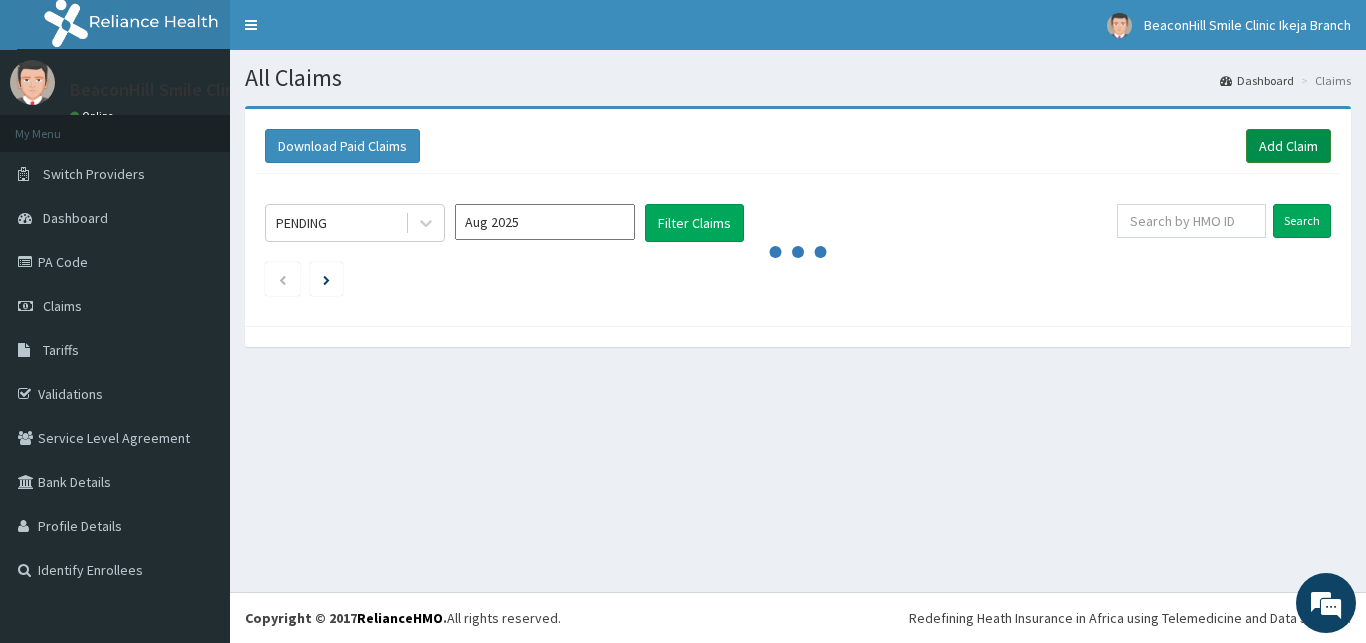 click on "Add Claim" at bounding box center [1288, 146] 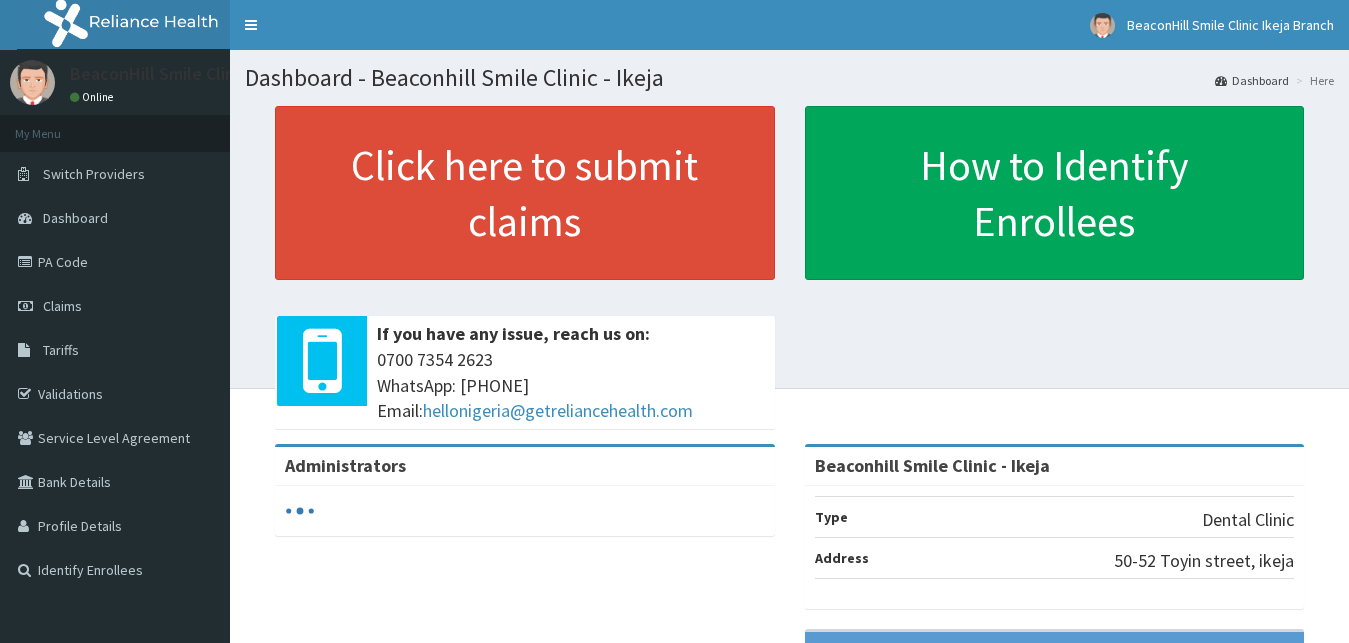 scroll, scrollTop: 0, scrollLeft: 0, axis: both 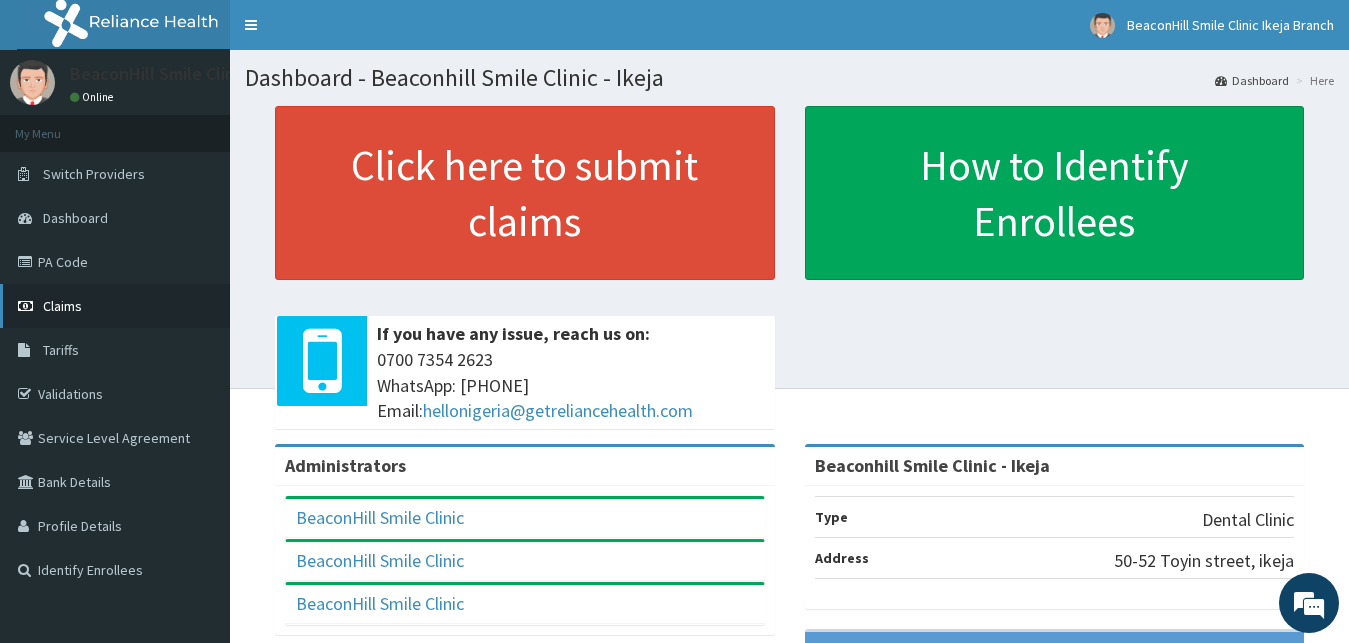 click on "Claims" at bounding box center [115, 306] 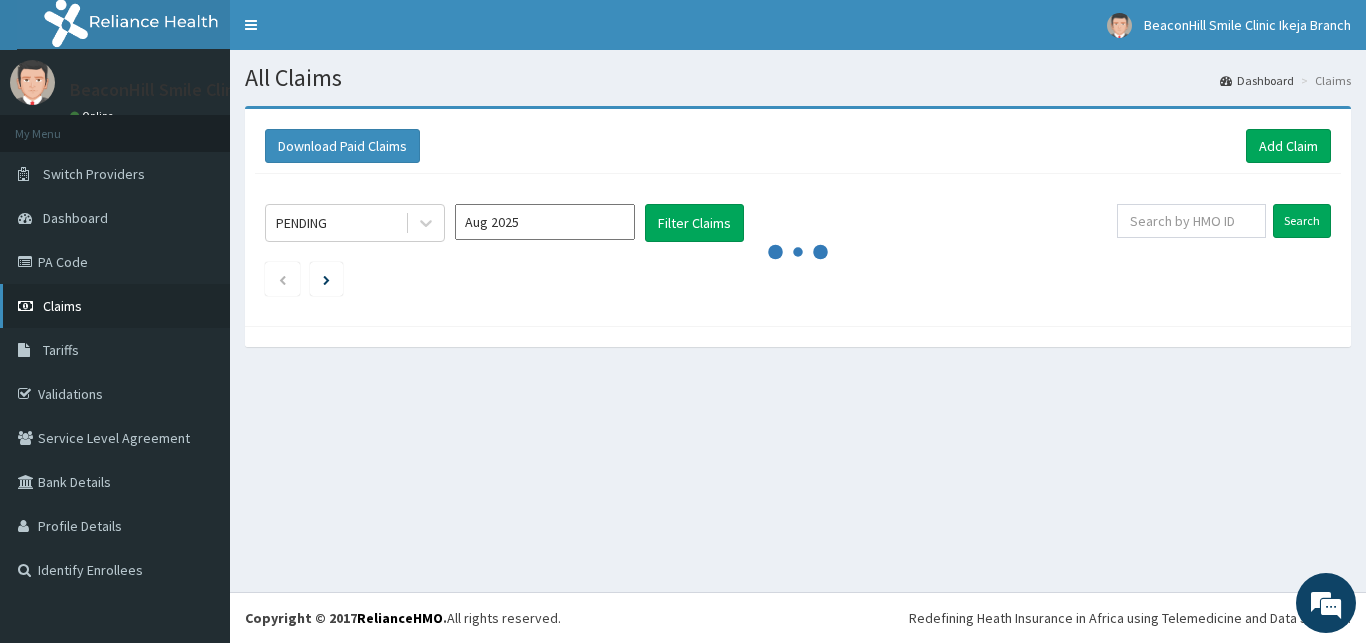 scroll, scrollTop: 0, scrollLeft: 0, axis: both 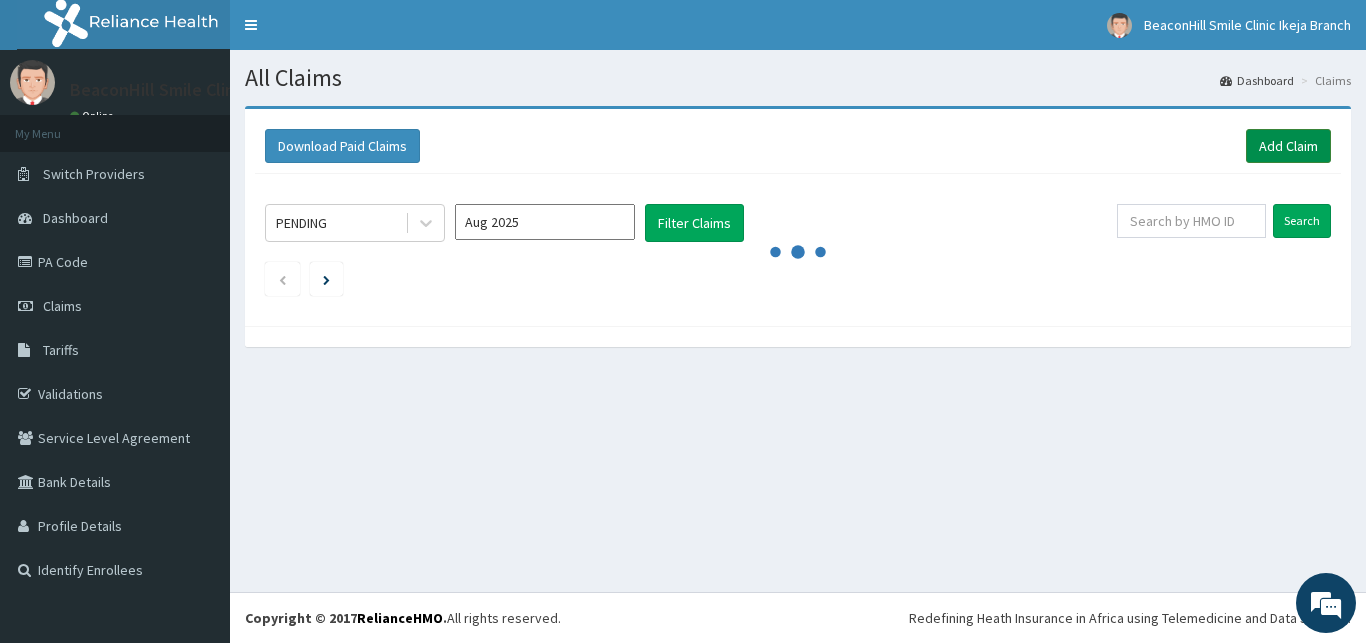 click on "Add Claim" at bounding box center (1288, 146) 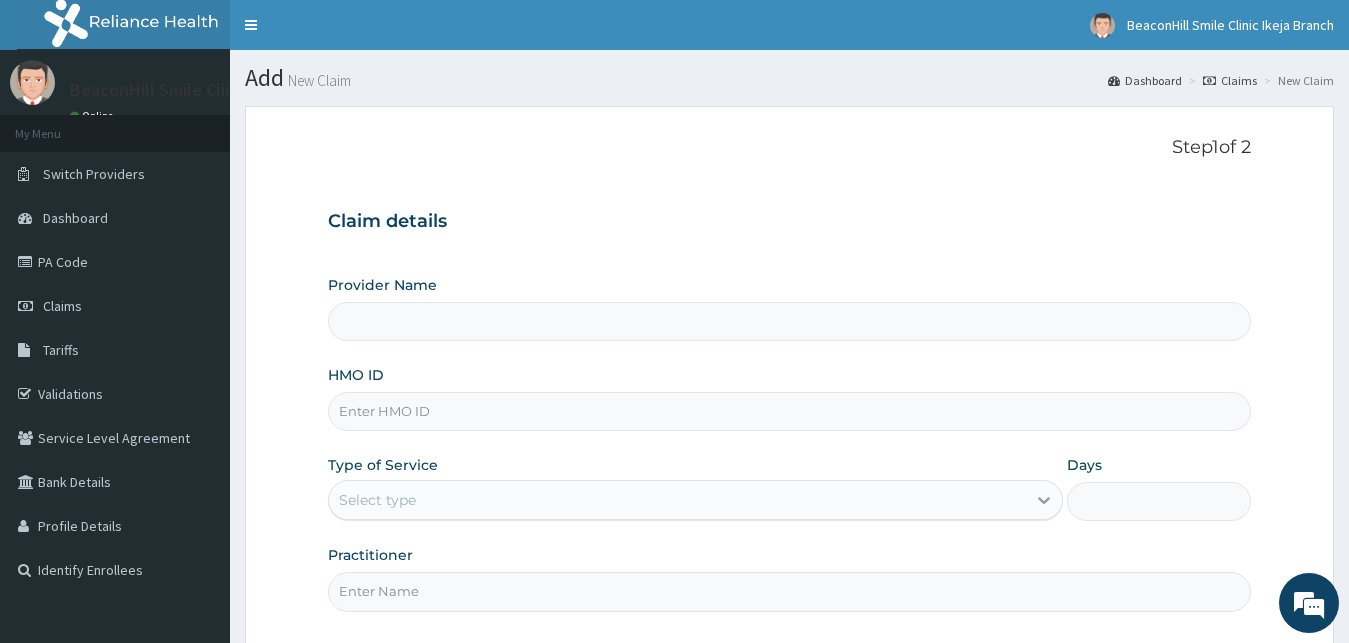 scroll, scrollTop: 0, scrollLeft: 0, axis: both 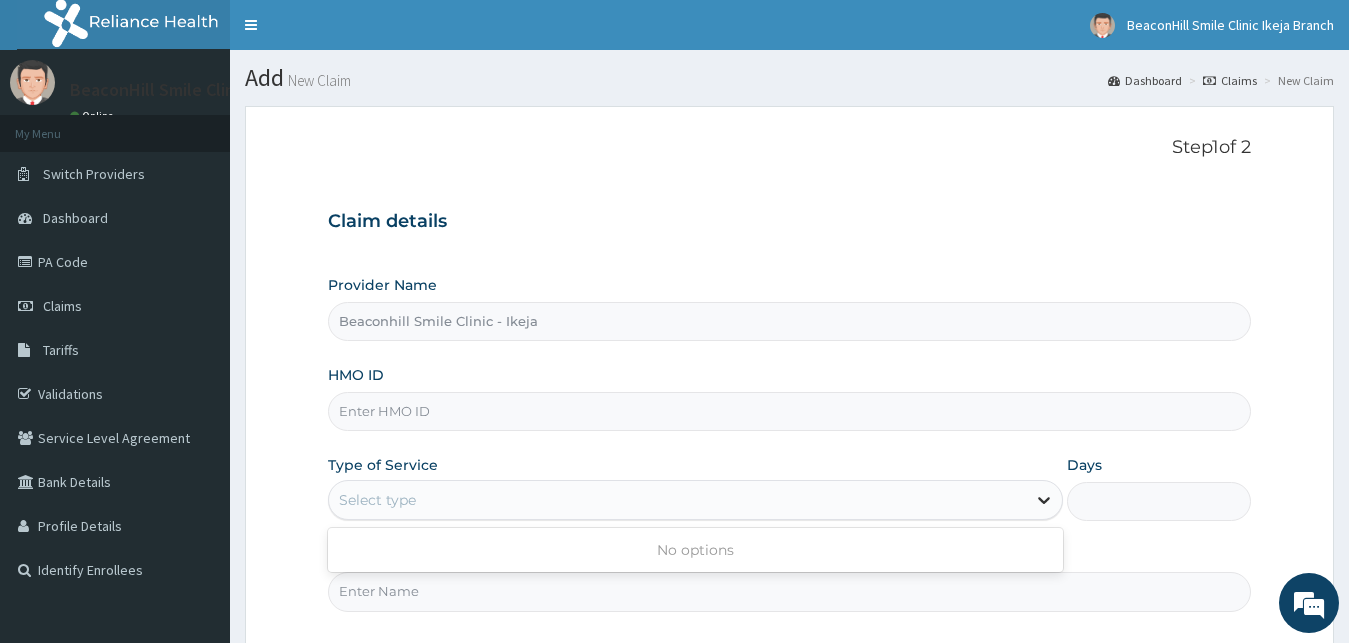 click 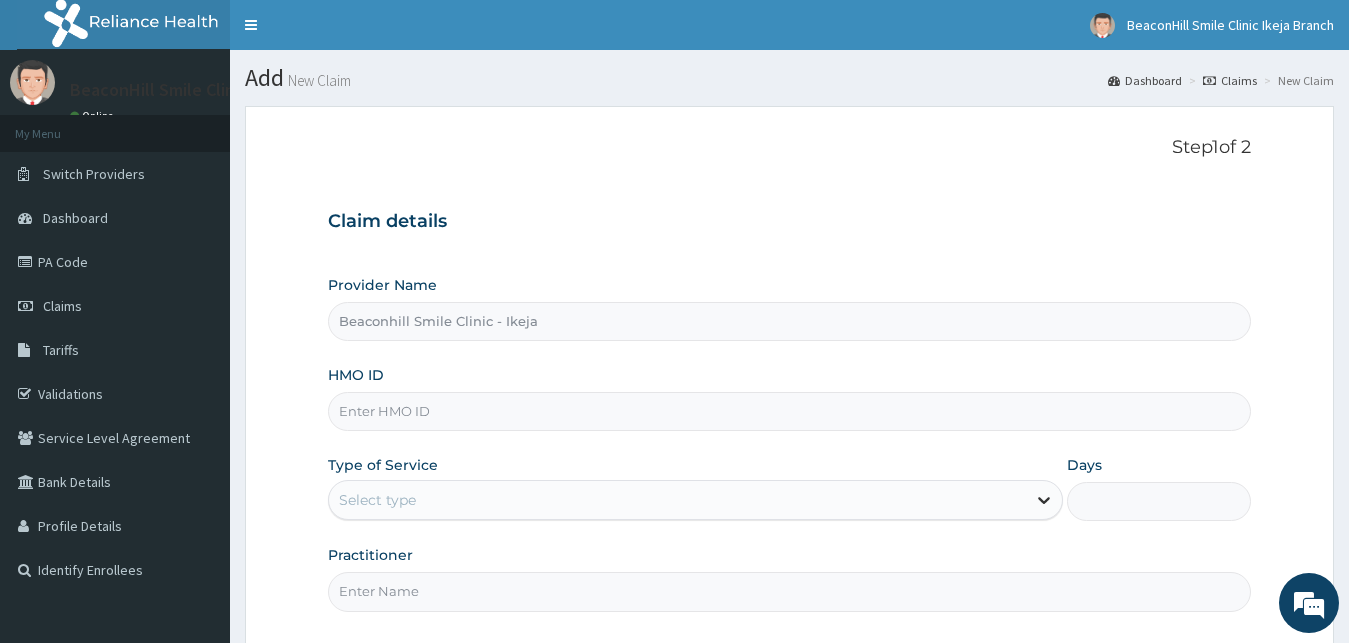 click at bounding box center [1044, 500] 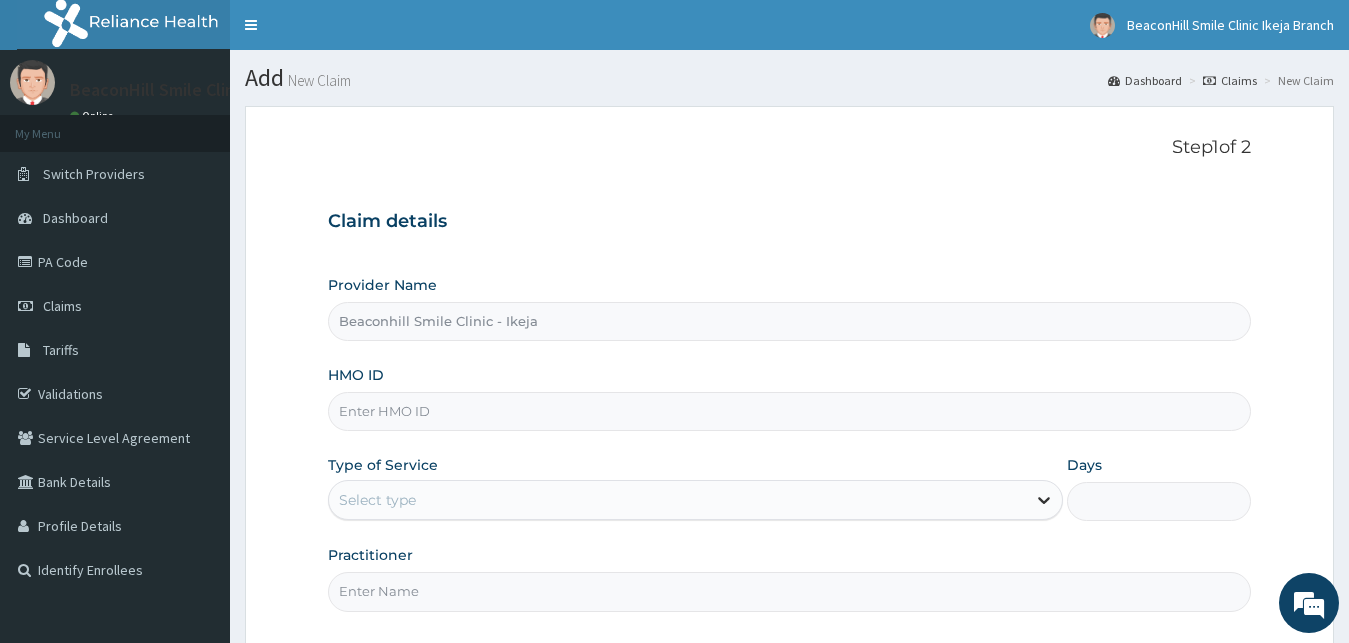 click 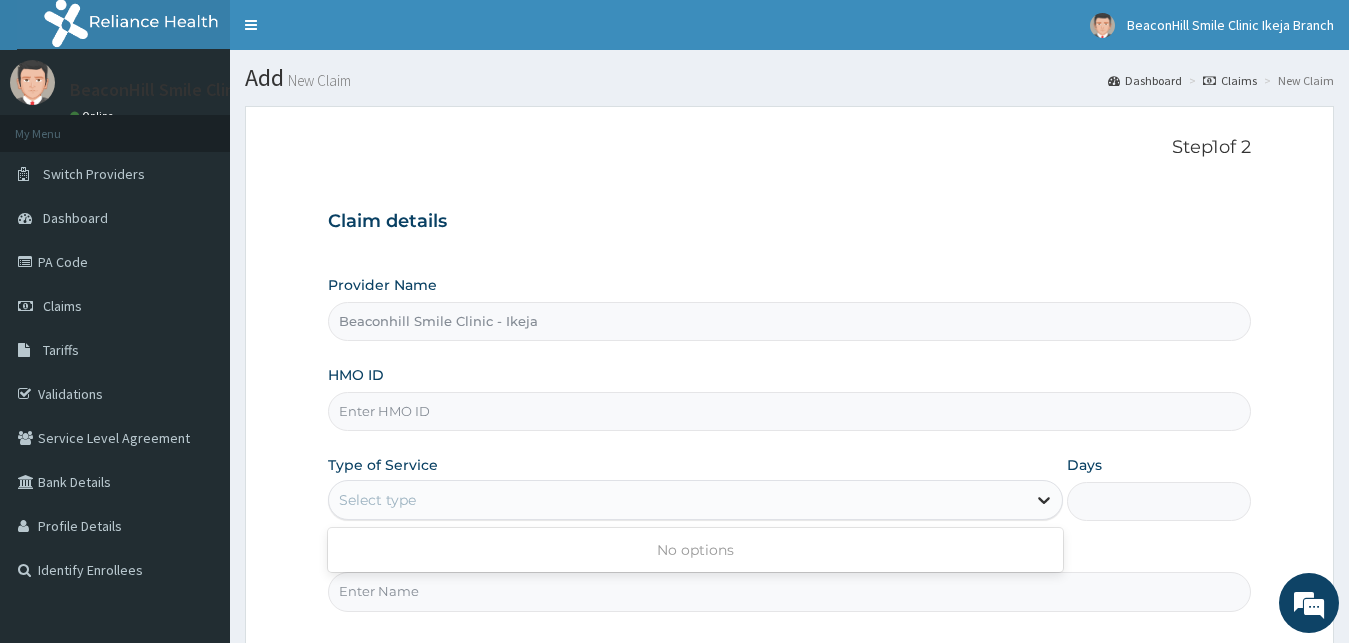 click 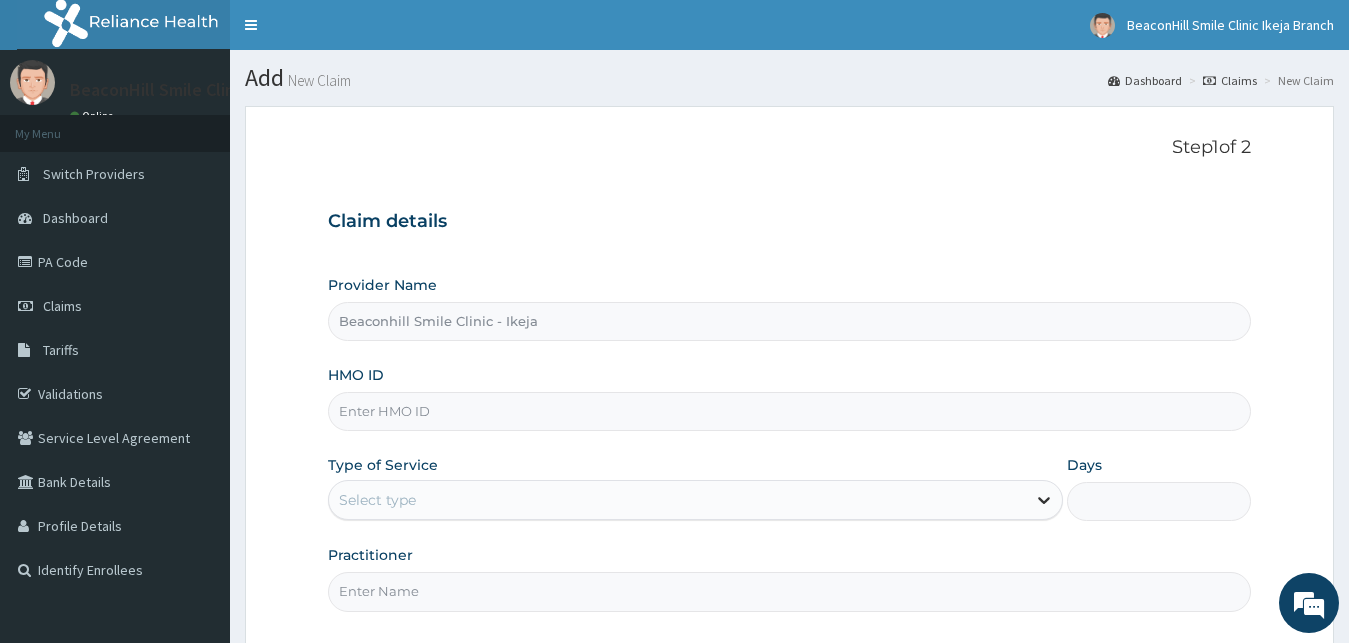 click 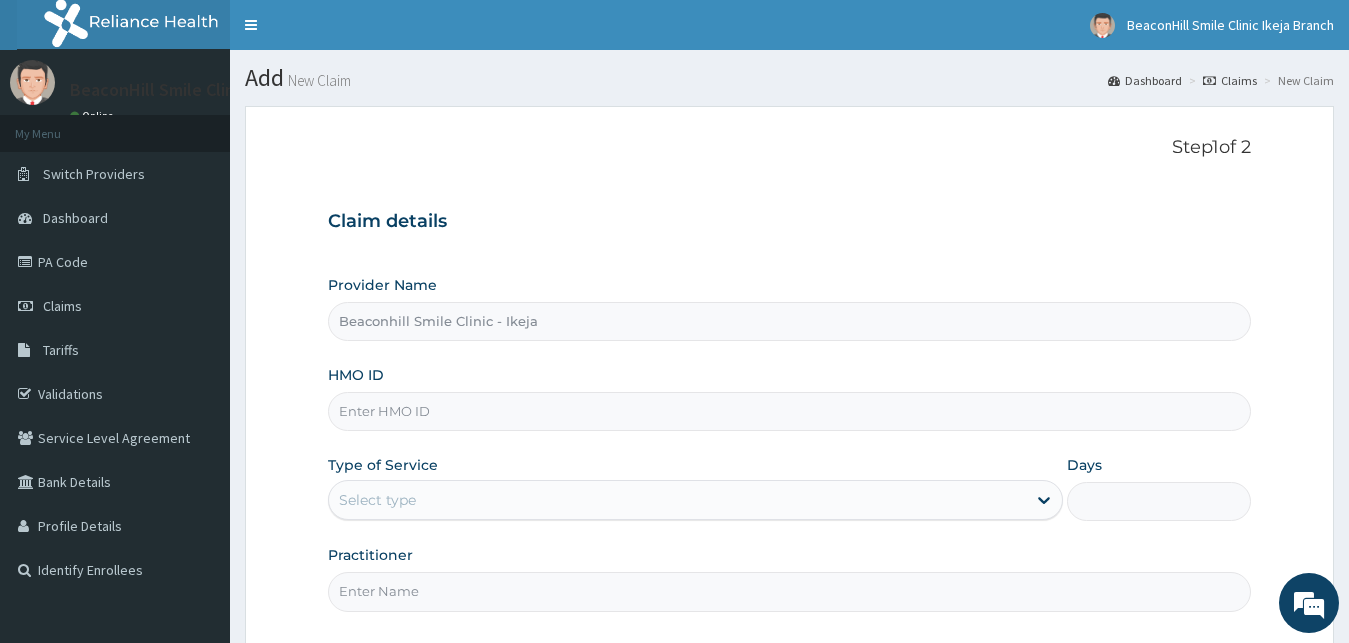 scroll, scrollTop: 0, scrollLeft: 0, axis: both 